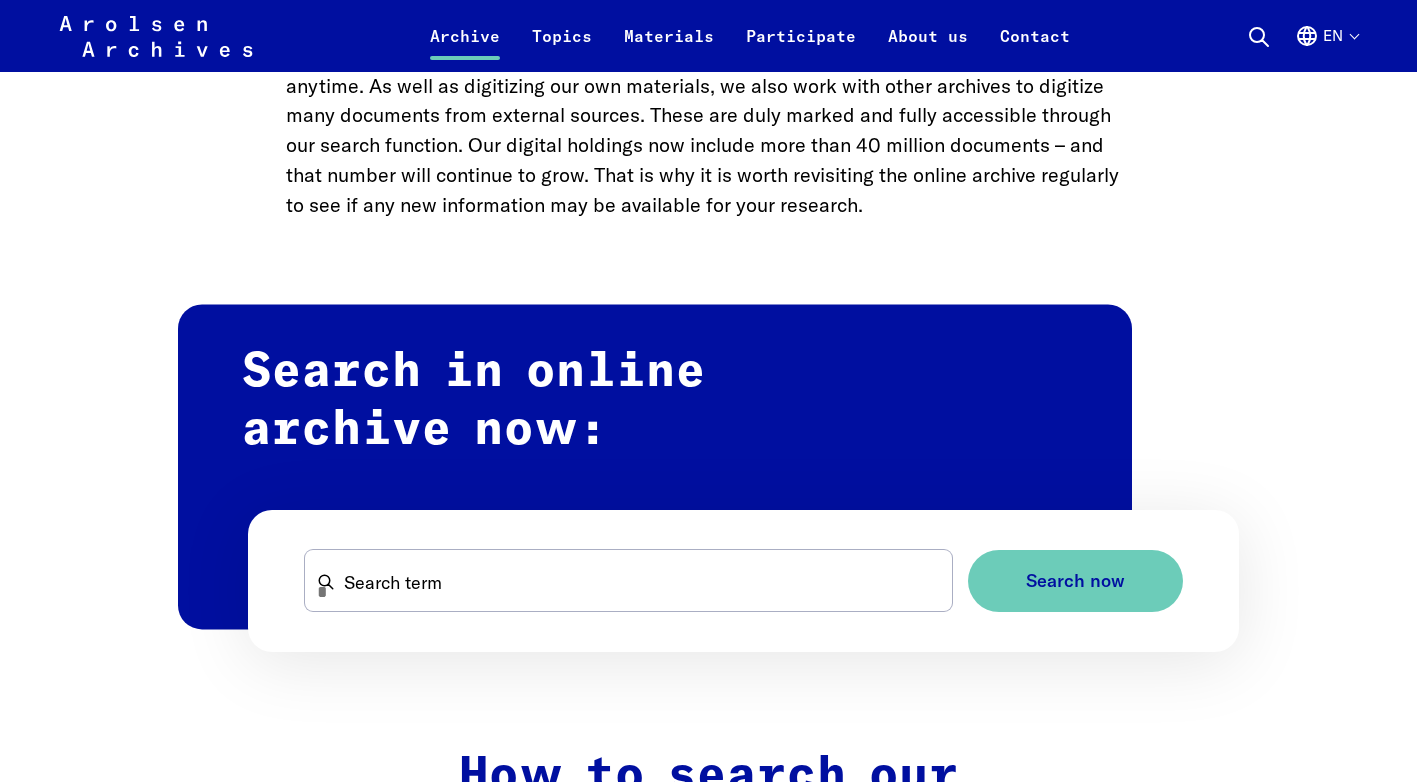 scroll, scrollTop: 1000, scrollLeft: 0, axis: vertical 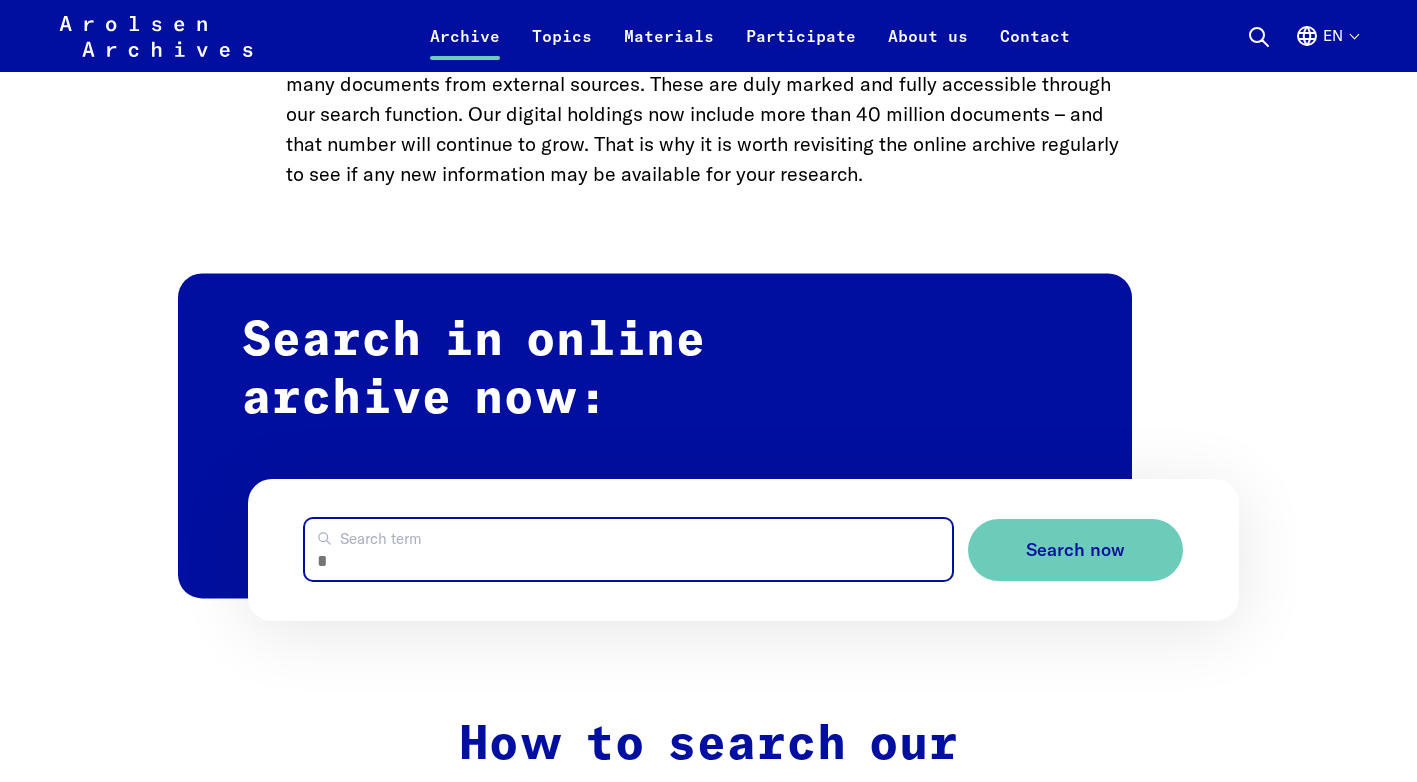 click on "Search term" at bounding box center (628, 549) 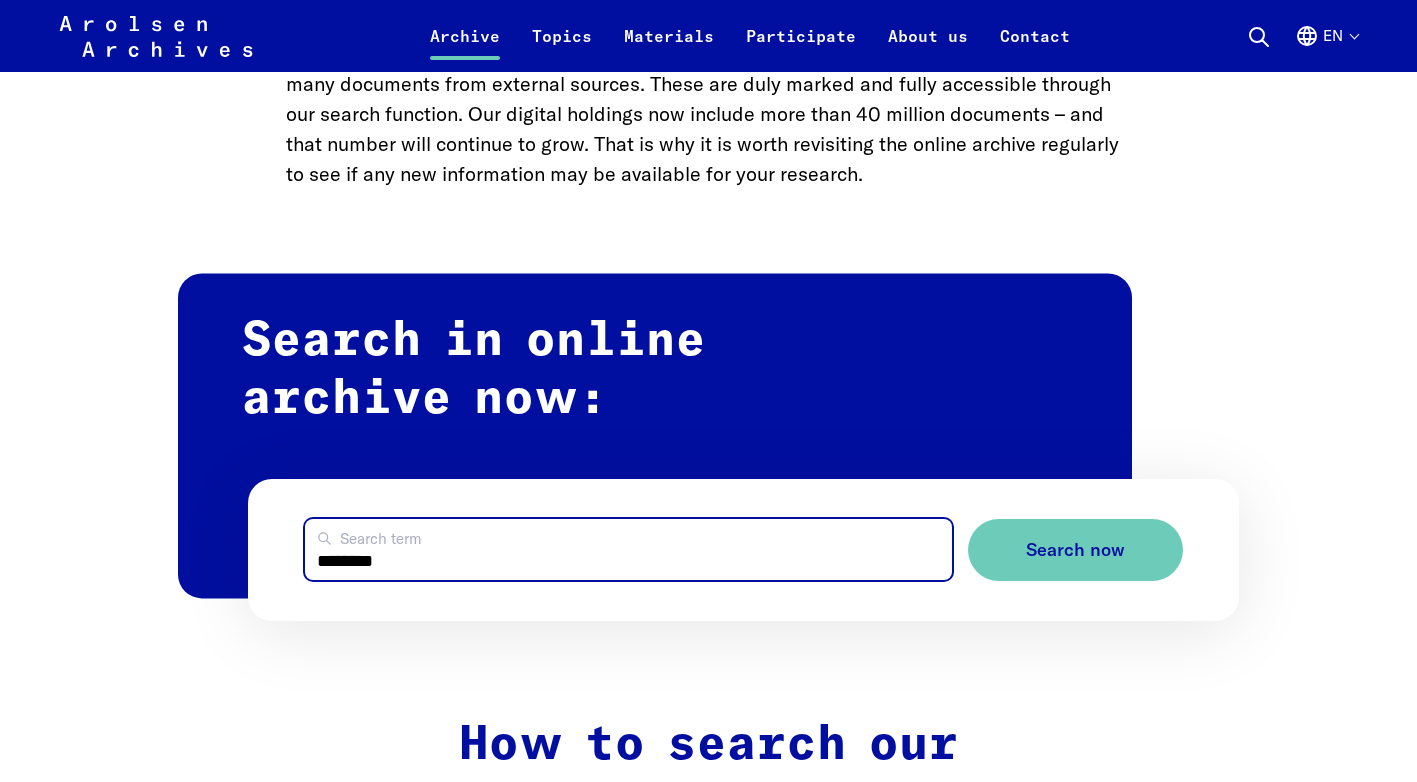 type on "********" 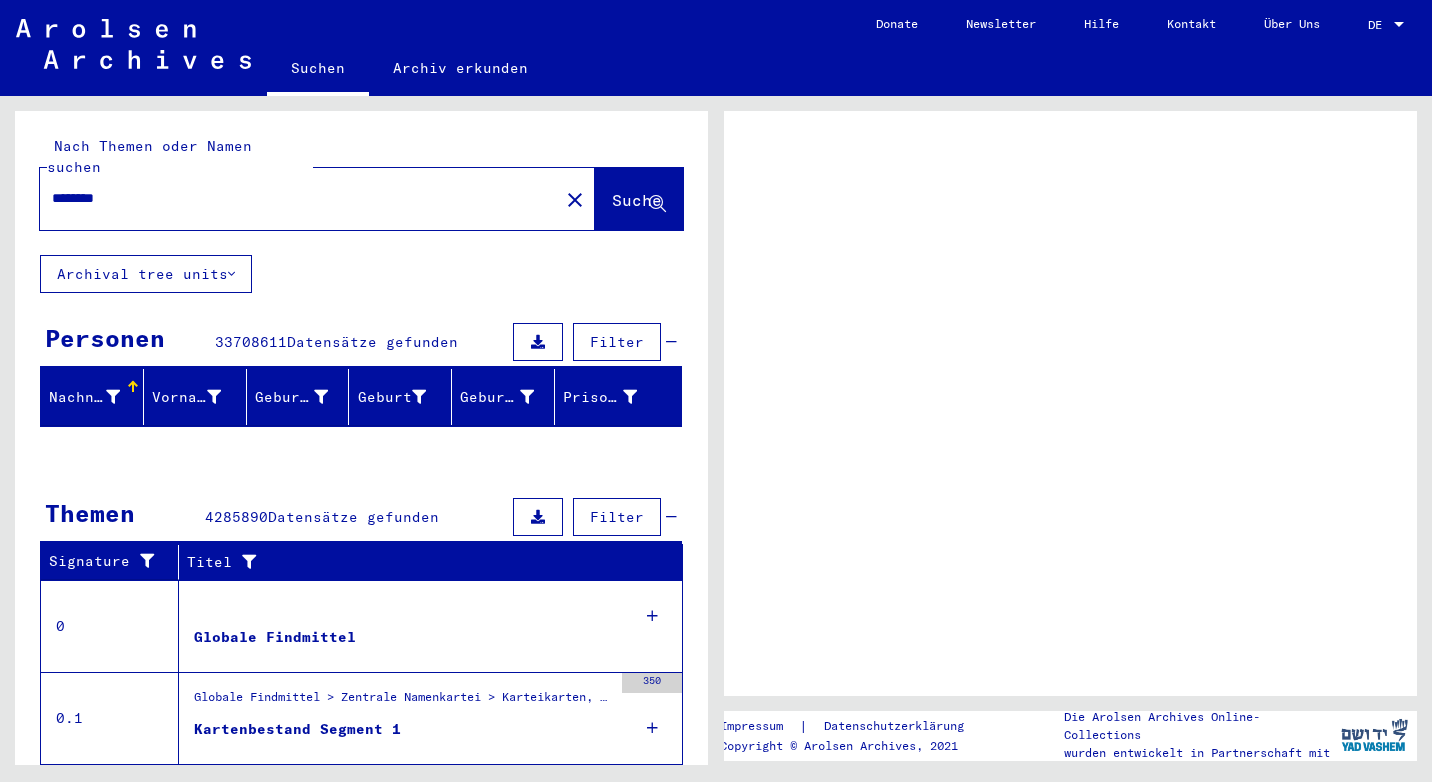 scroll, scrollTop: 0, scrollLeft: 0, axis: both 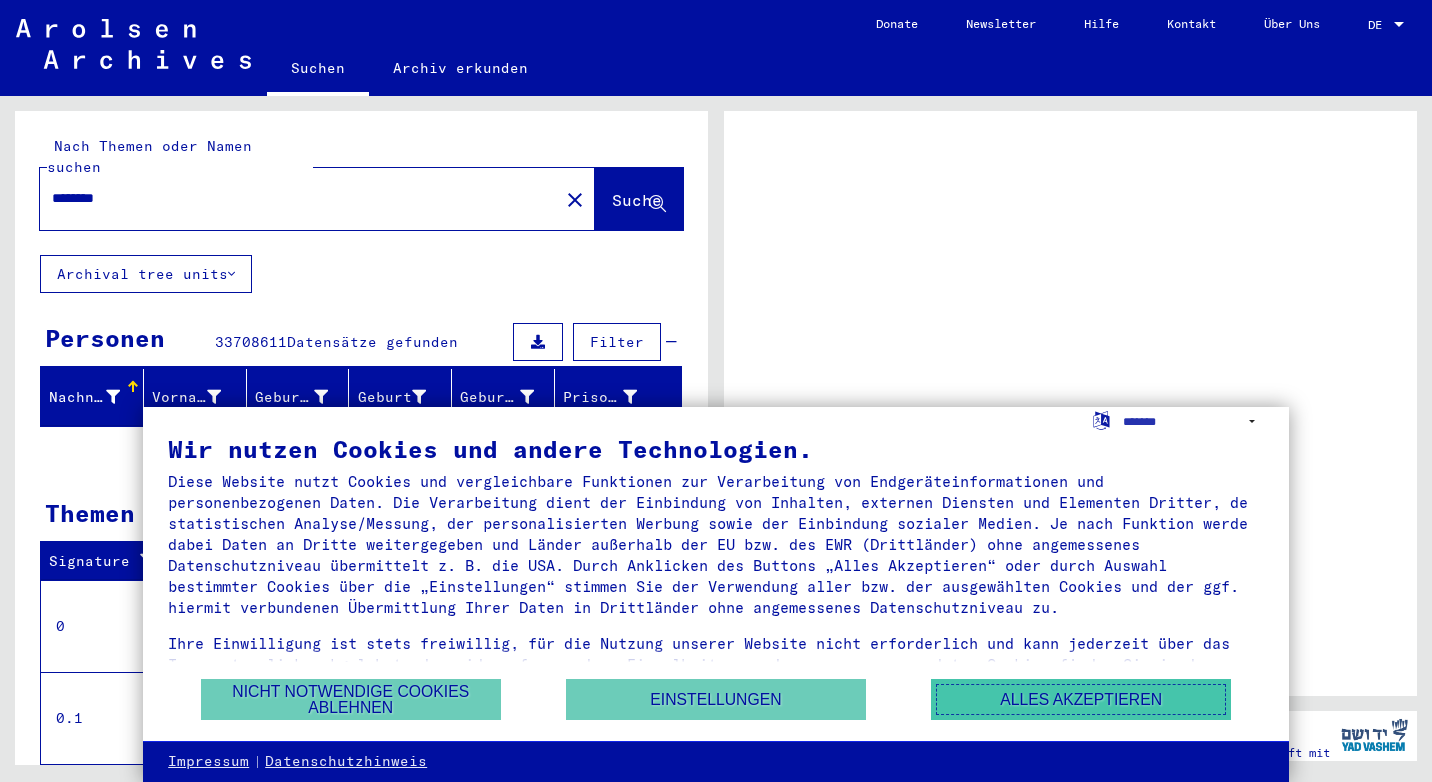 click on "Alles akzeptieren" at bounding box center [1081, 699] 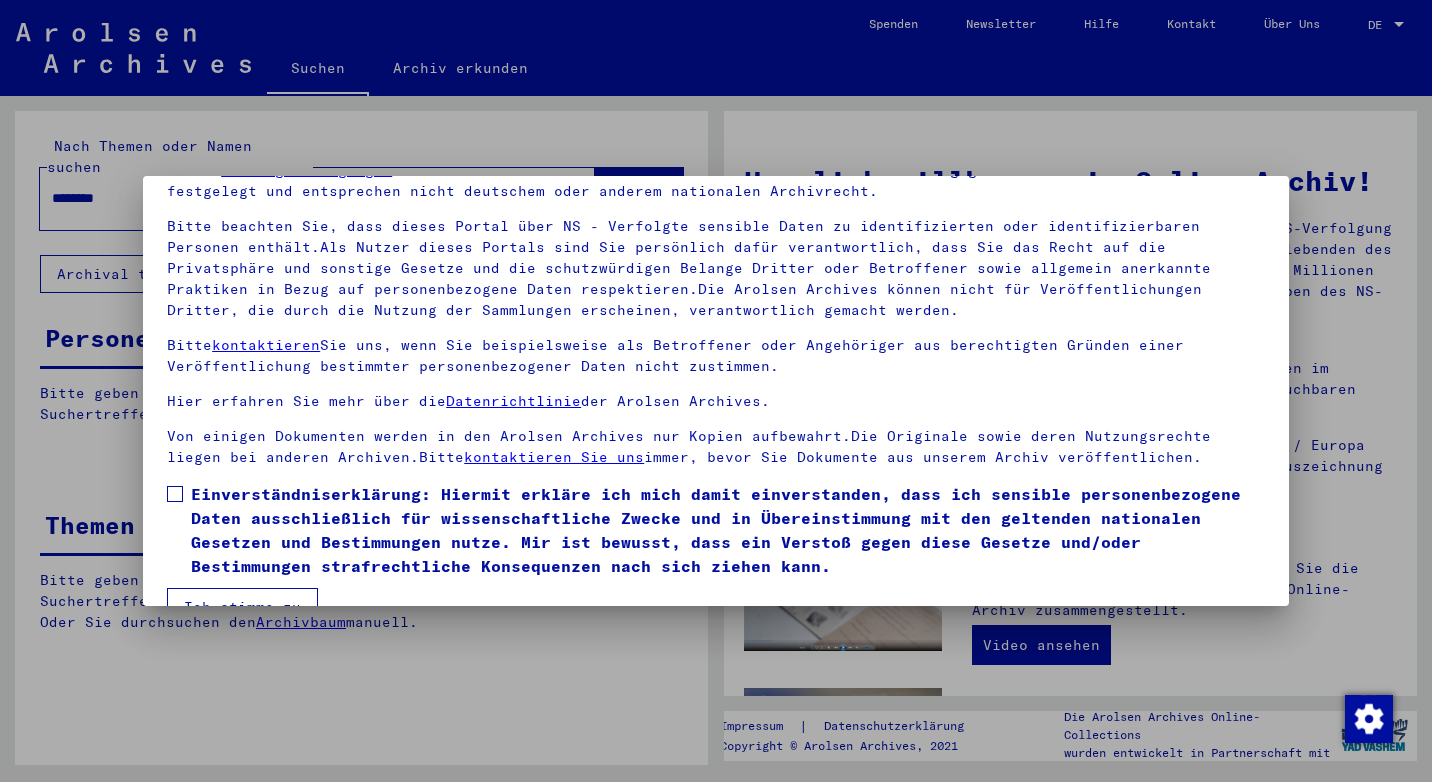 scroll, scrollTop: 150, scrollLeft: 0, axis: vertical 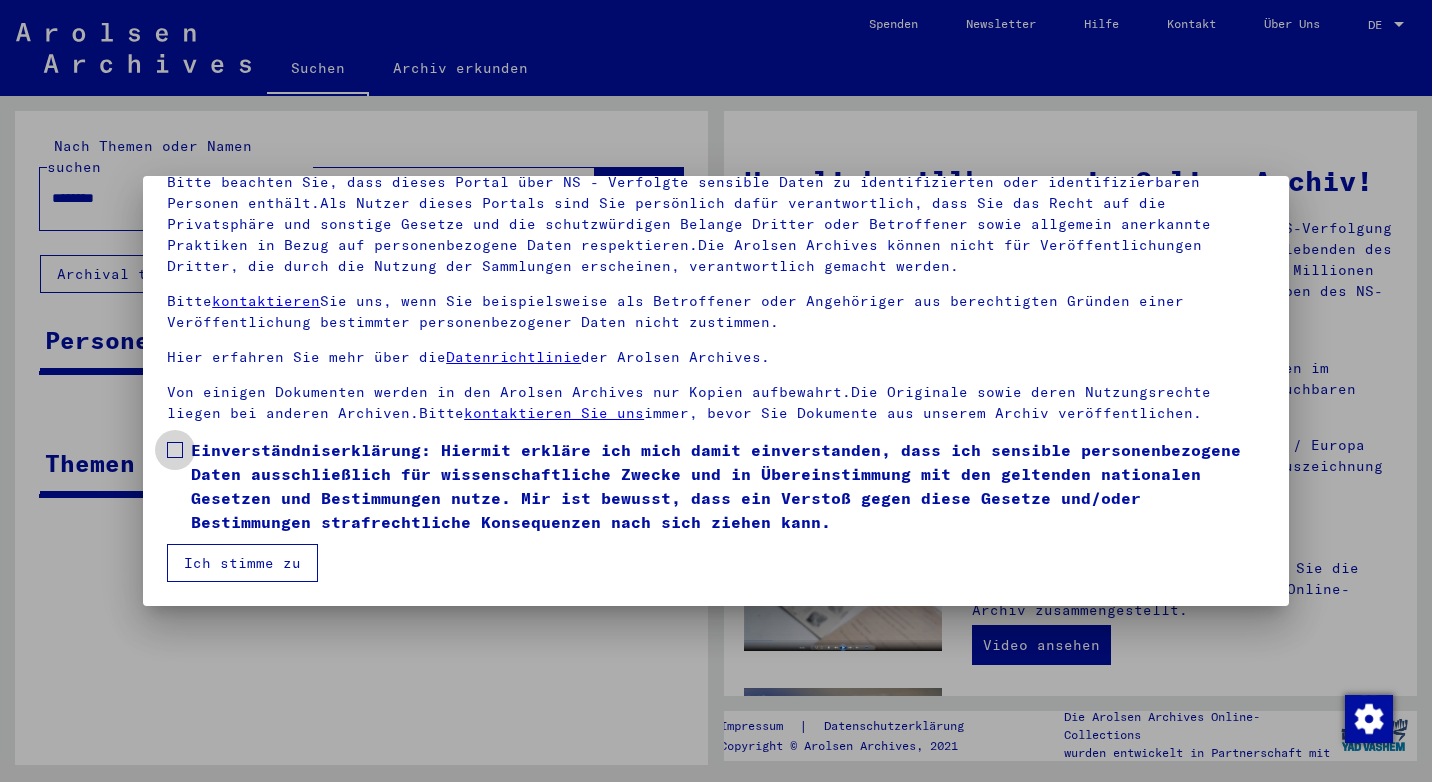click at bounding box center [175, 450] 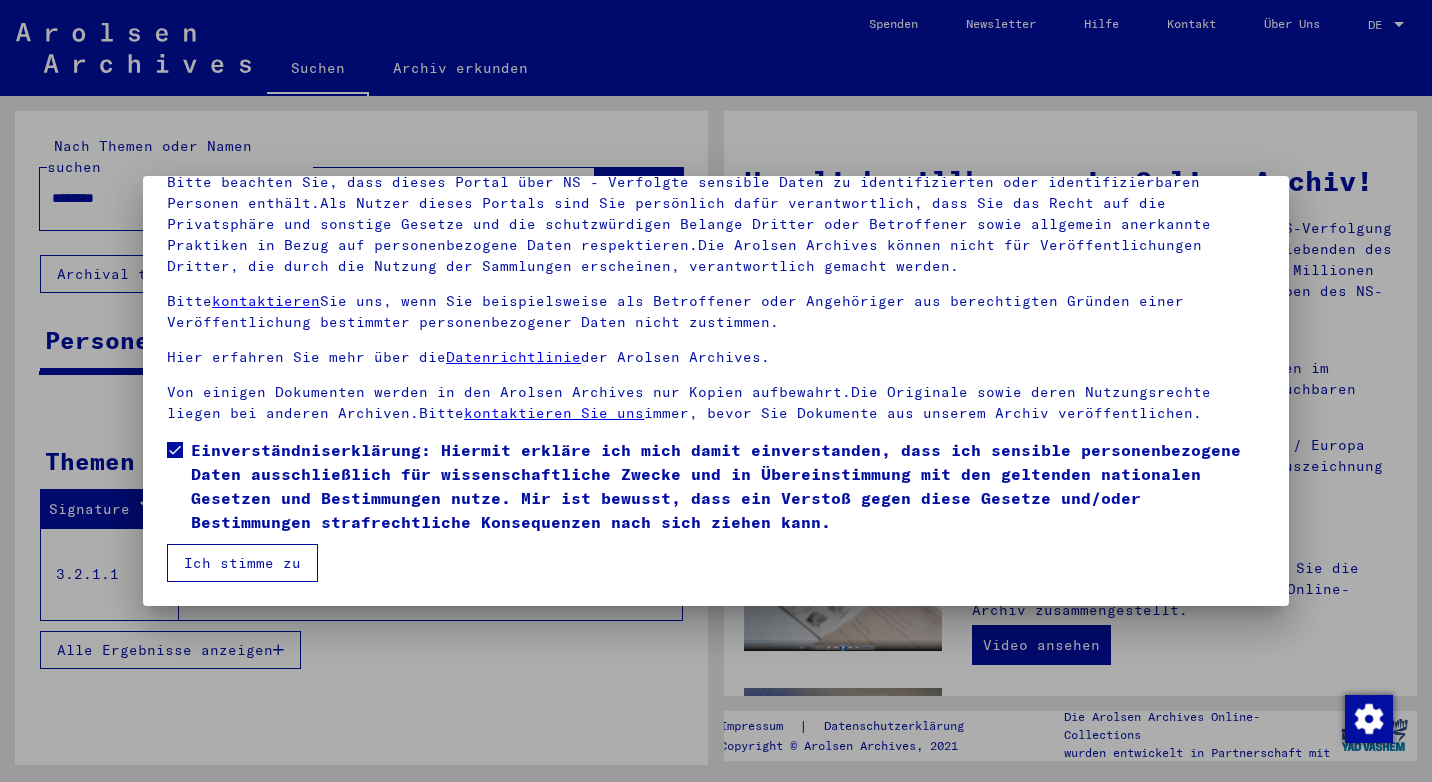 click on "Ich stimme zu" at bounding box center [242, 563] 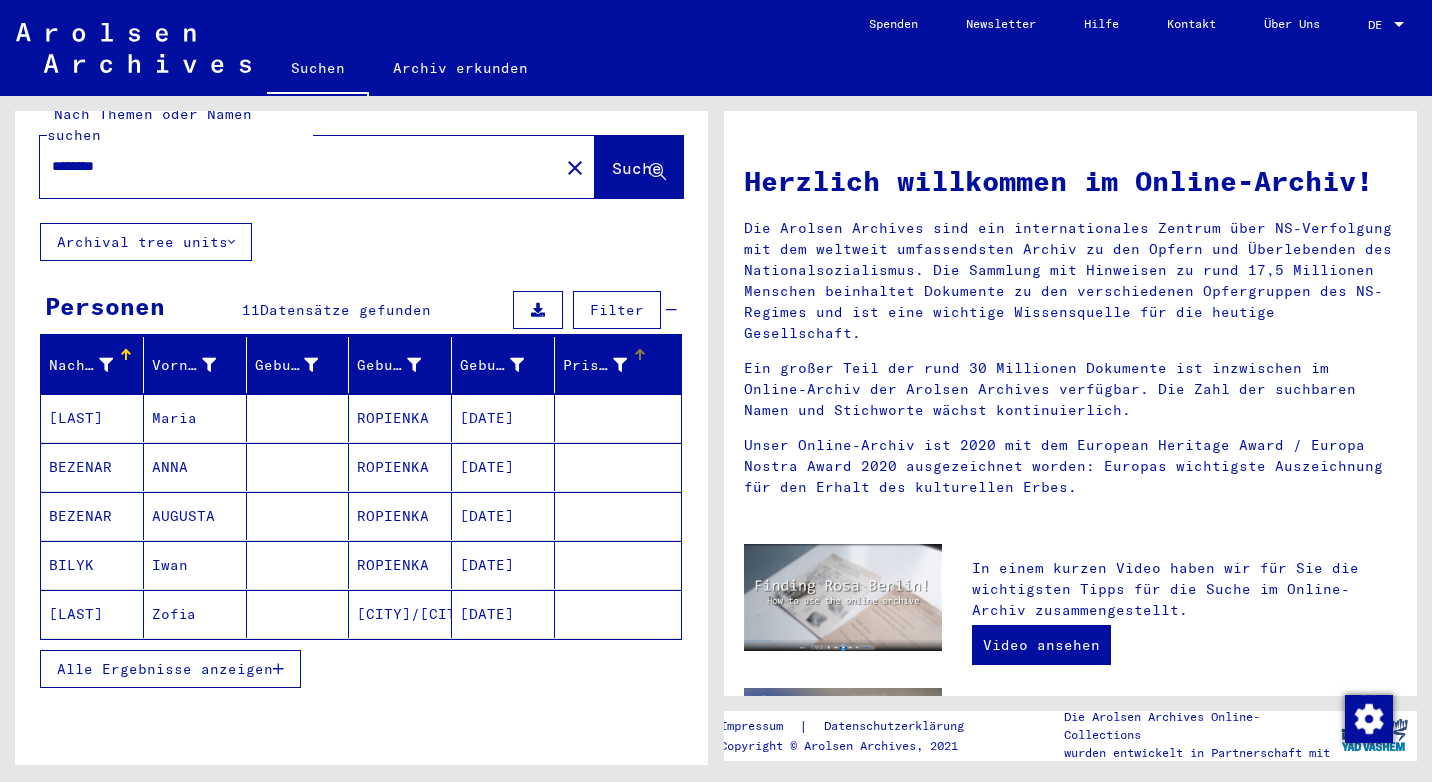 scroll, scrollTop: 0, scrollLeft: 0, axis: both 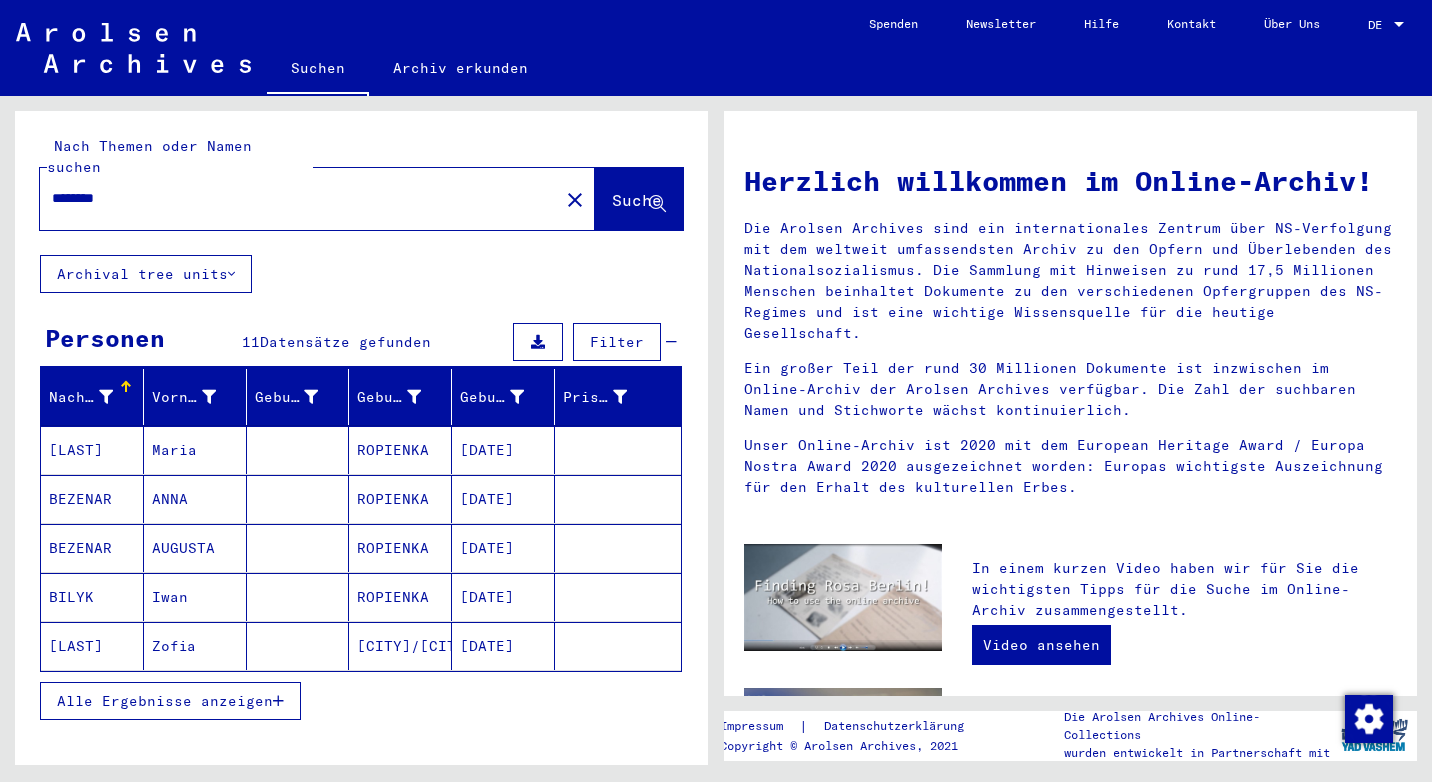 click on "Alle Ergebnisse anzeigen" at bounding box center (165, 701) 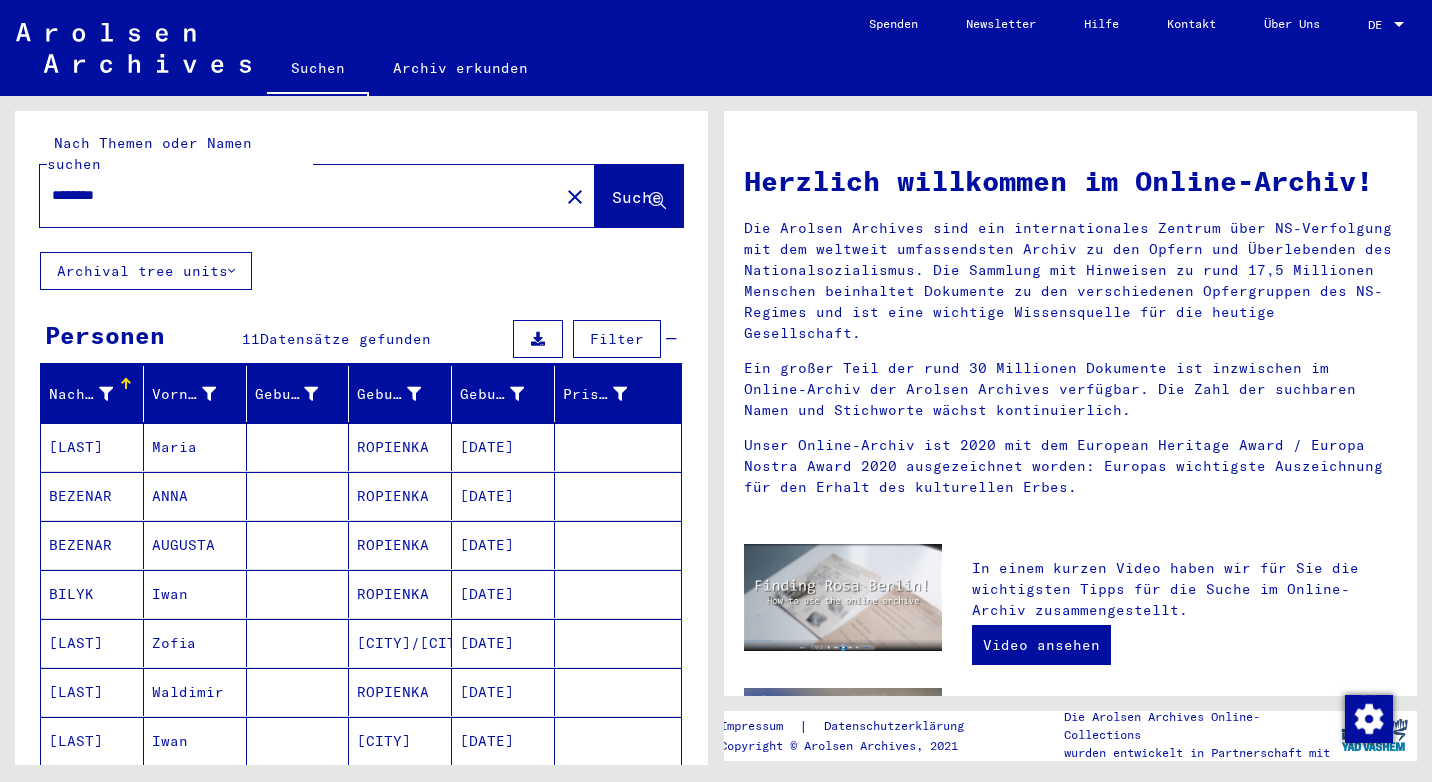 scroll, scrollTop: 0, scrollLeft: 0, axis: both 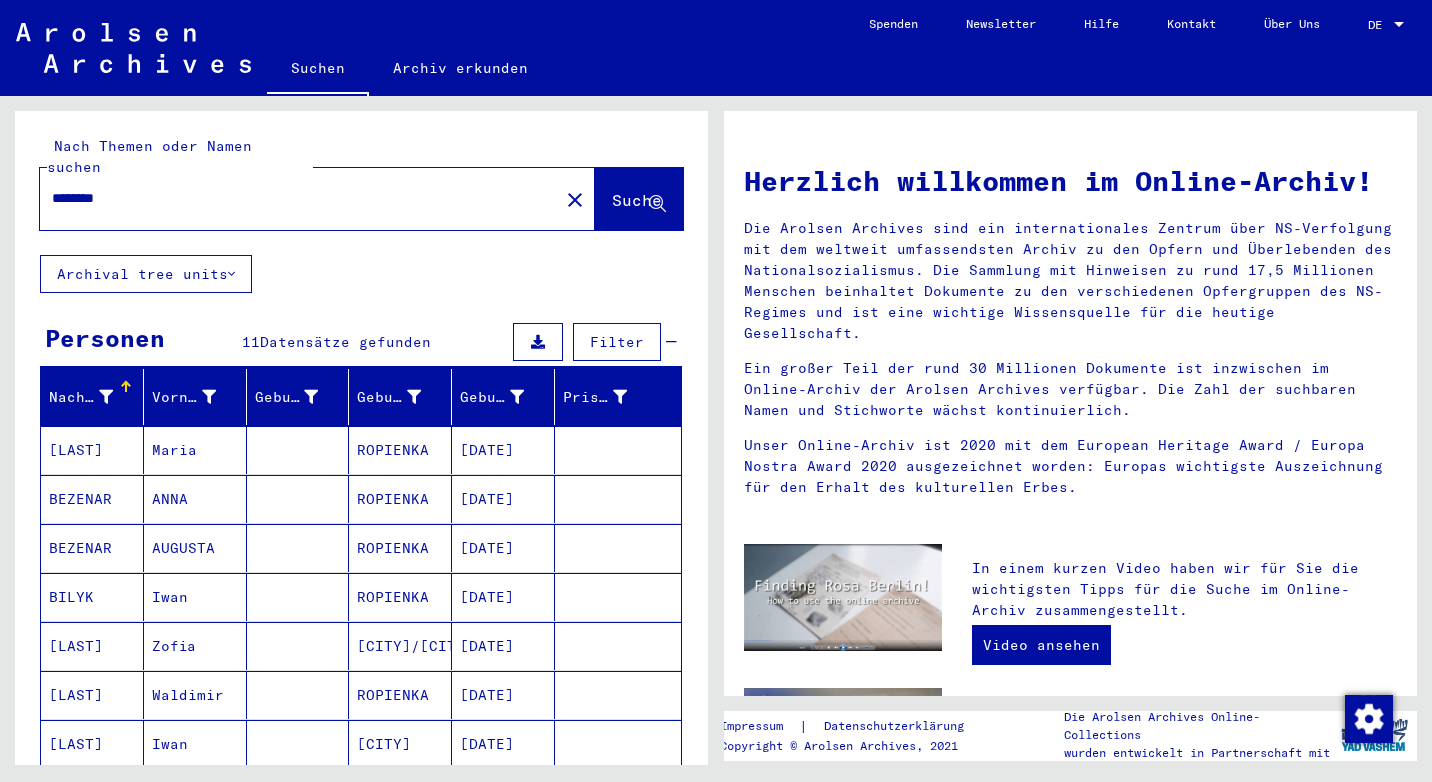 drag, startPoint x: 144, startPoint y: 172, endPoint x: -4, endPoint y: 152, distance: 149.34523 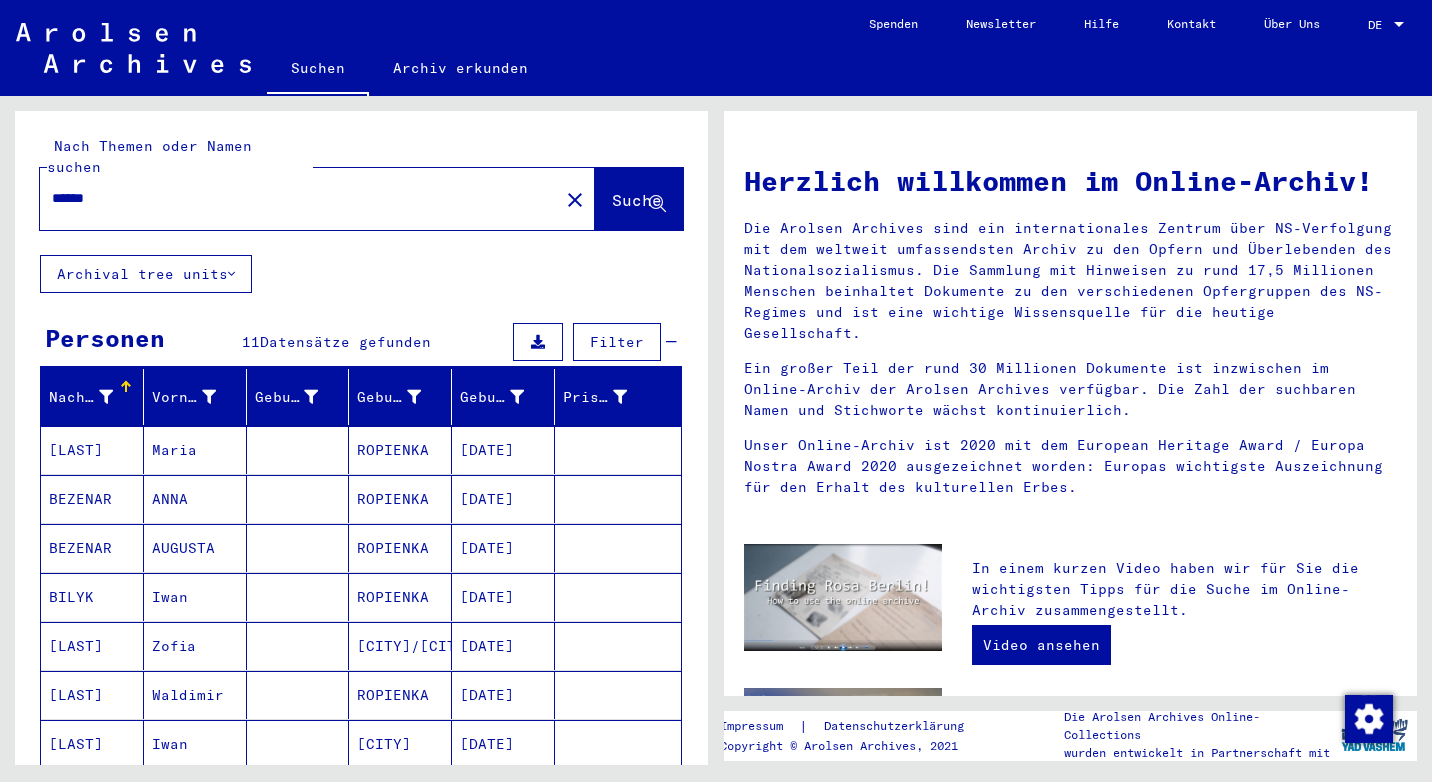 type on "******" 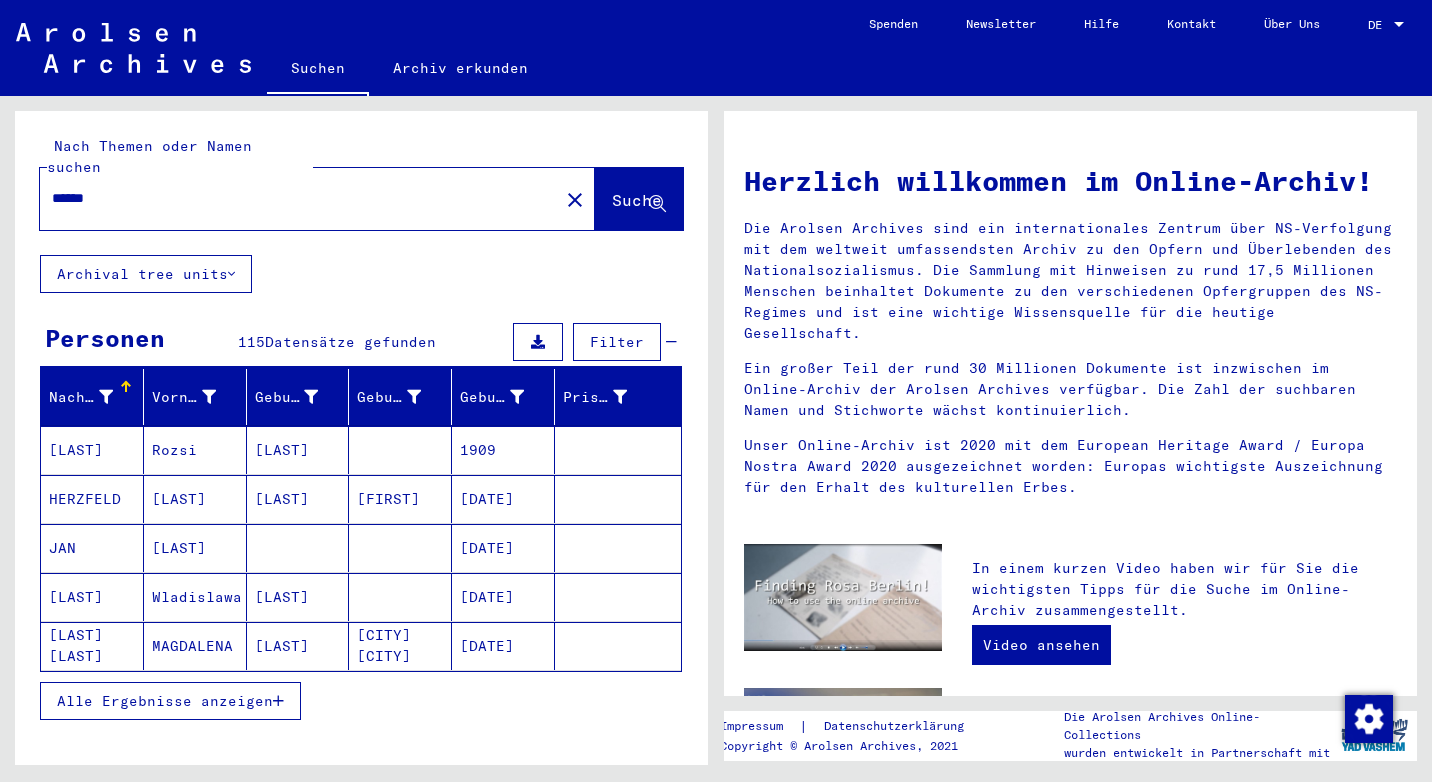 click on "Alle Ergebnisse anzeigen" at bounding box center [165, 701] 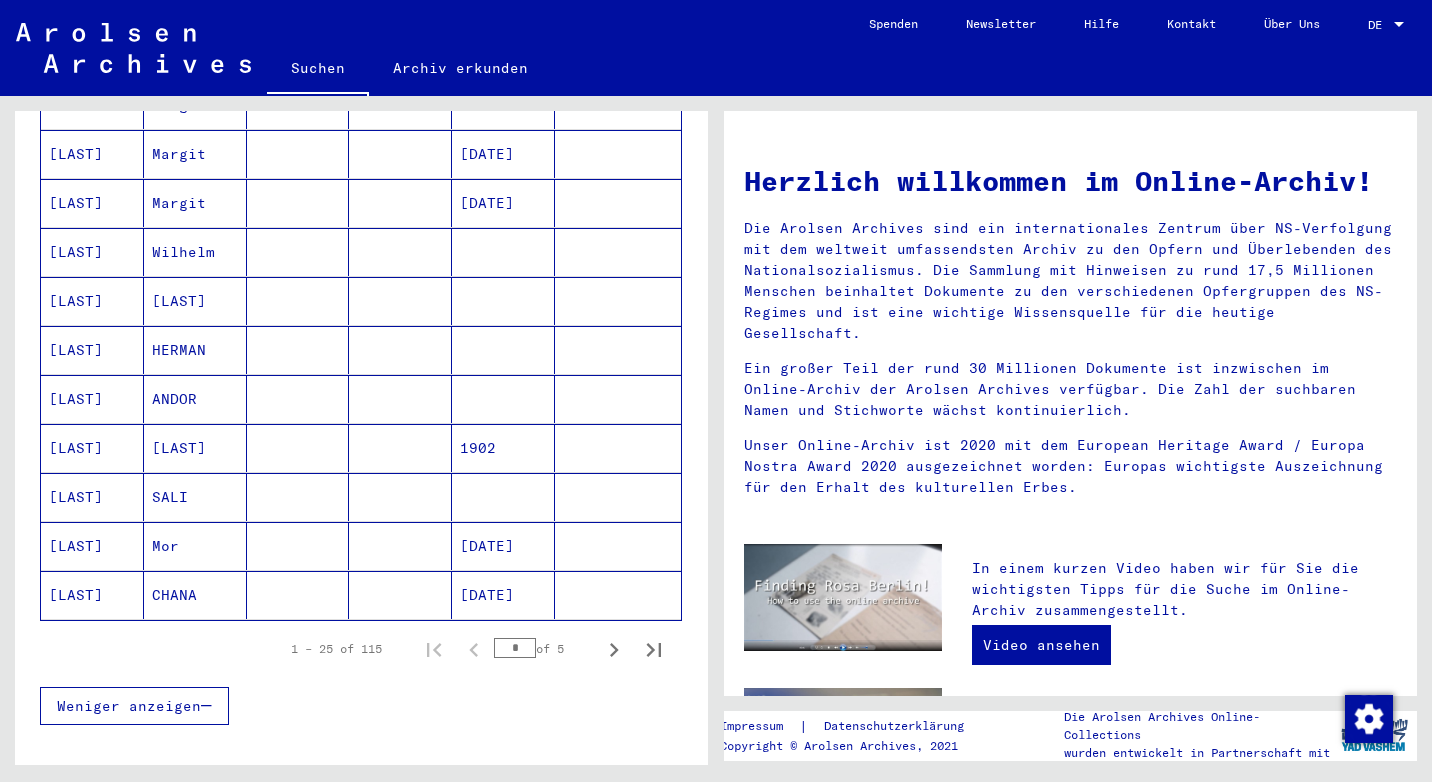 scroll, scrollTop: 1033, scrollLeft: 0, axis: vertical 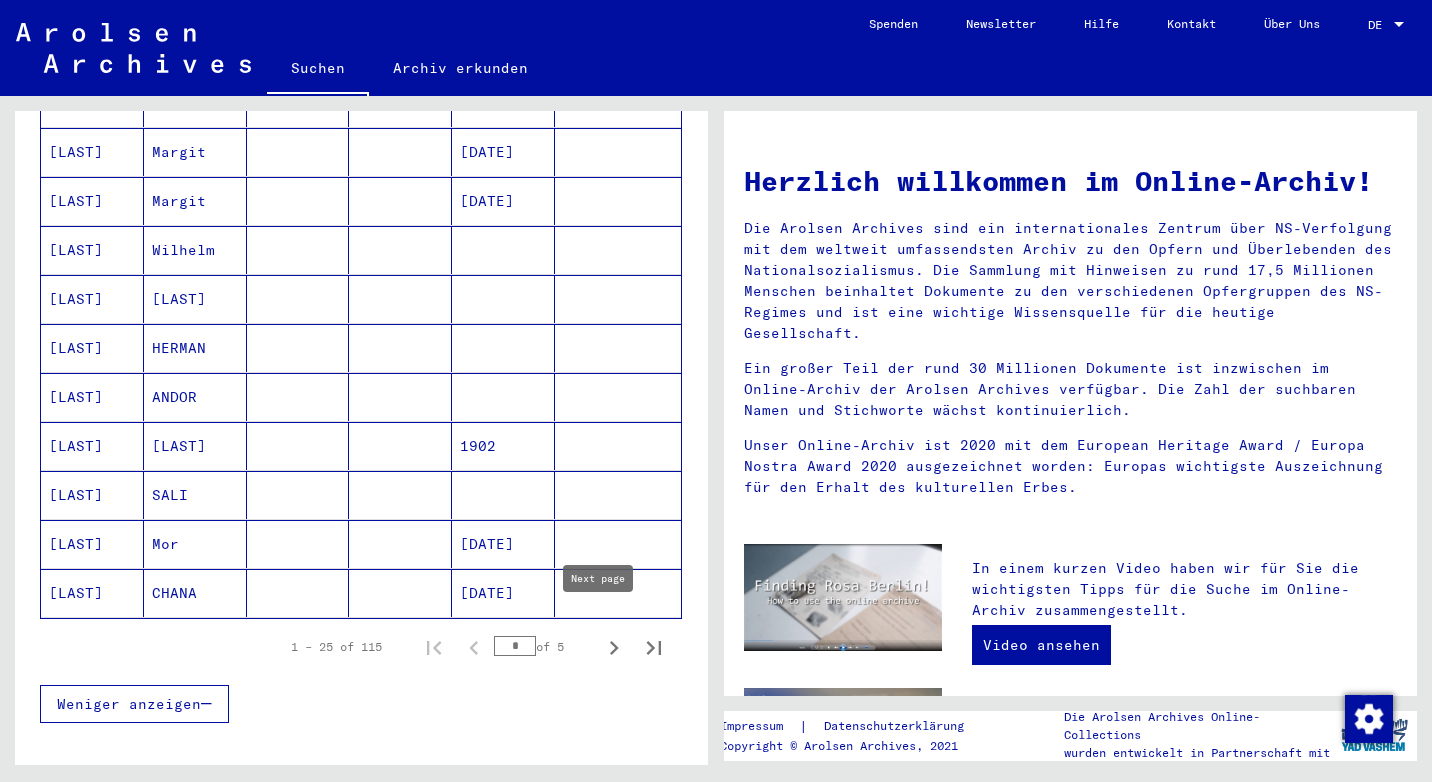 click 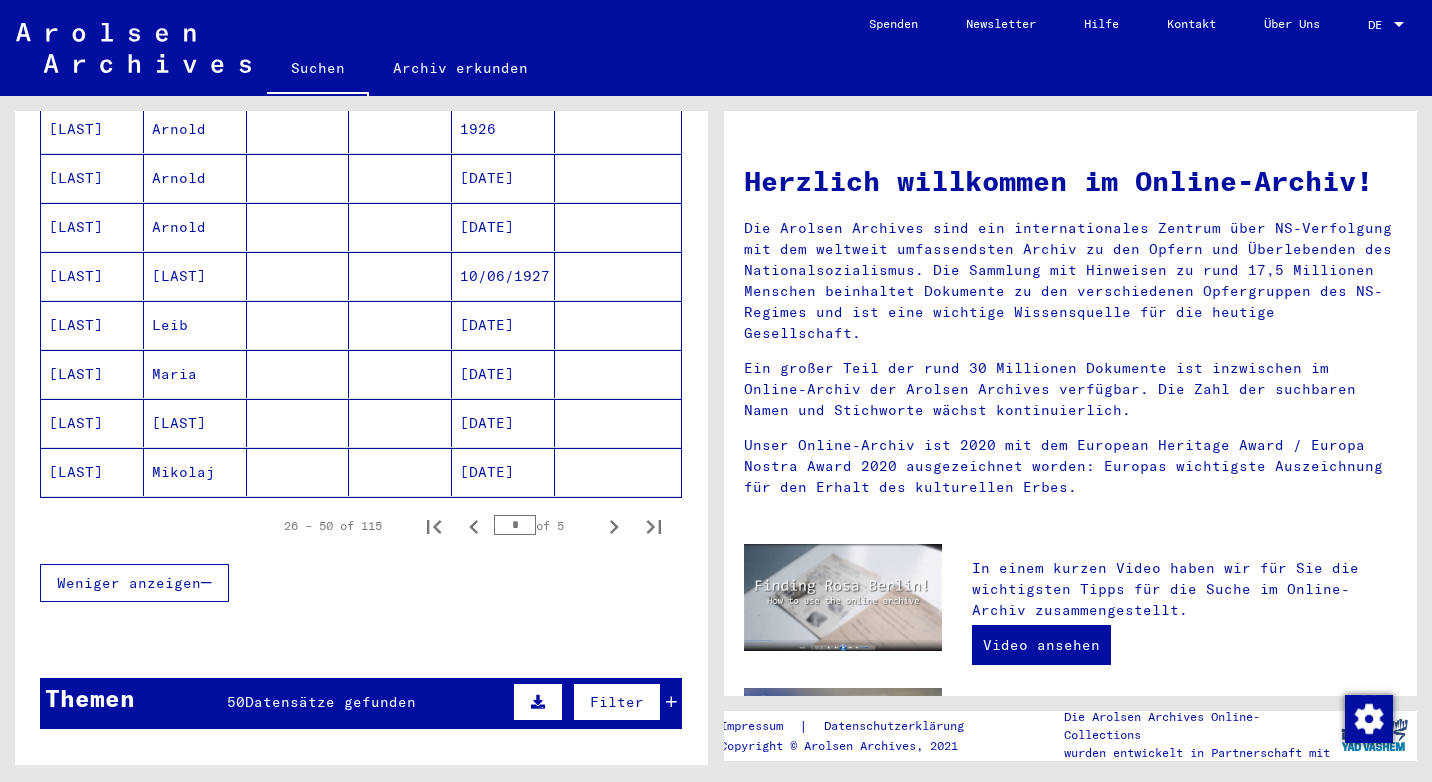 scroll, scrollTop: 1200, scrollLeft: 0, axis: vertical 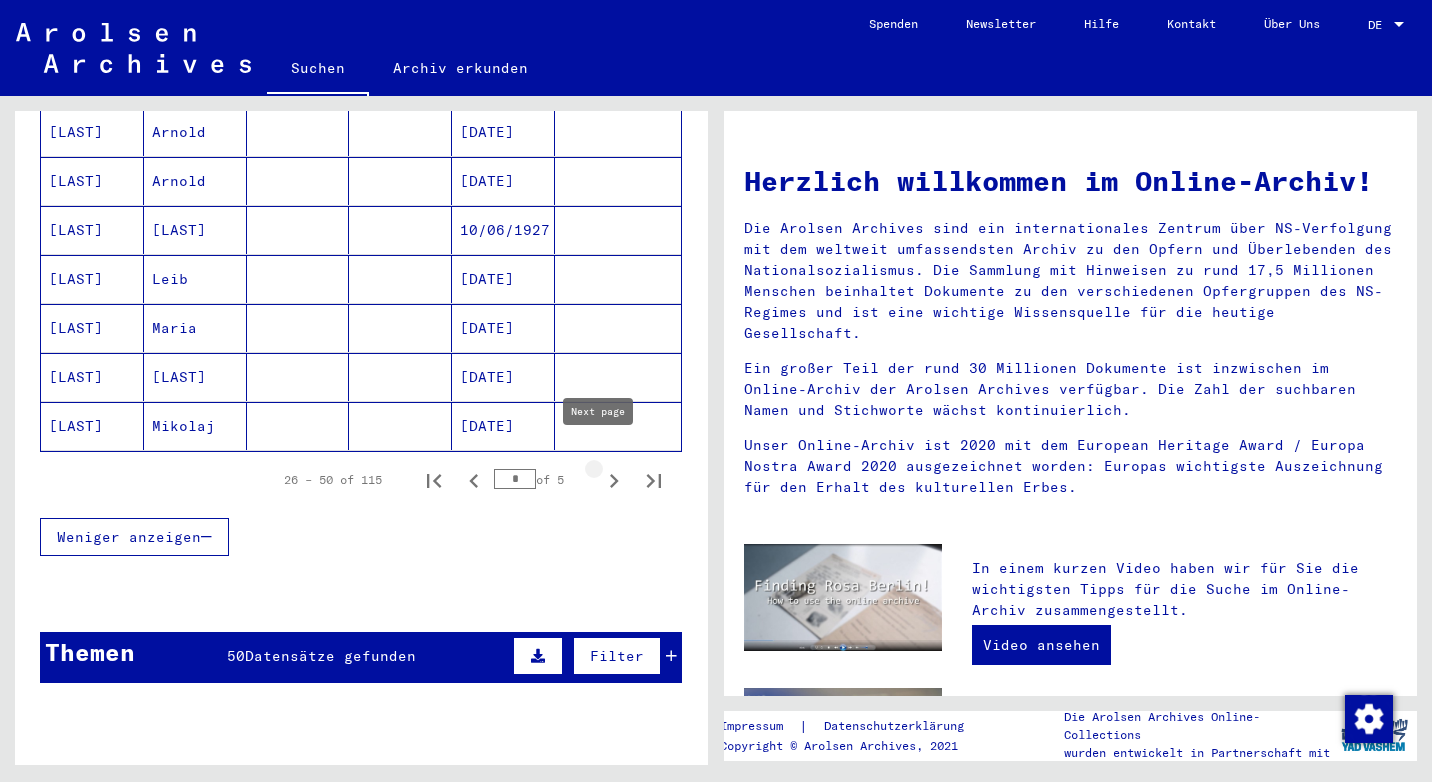 click 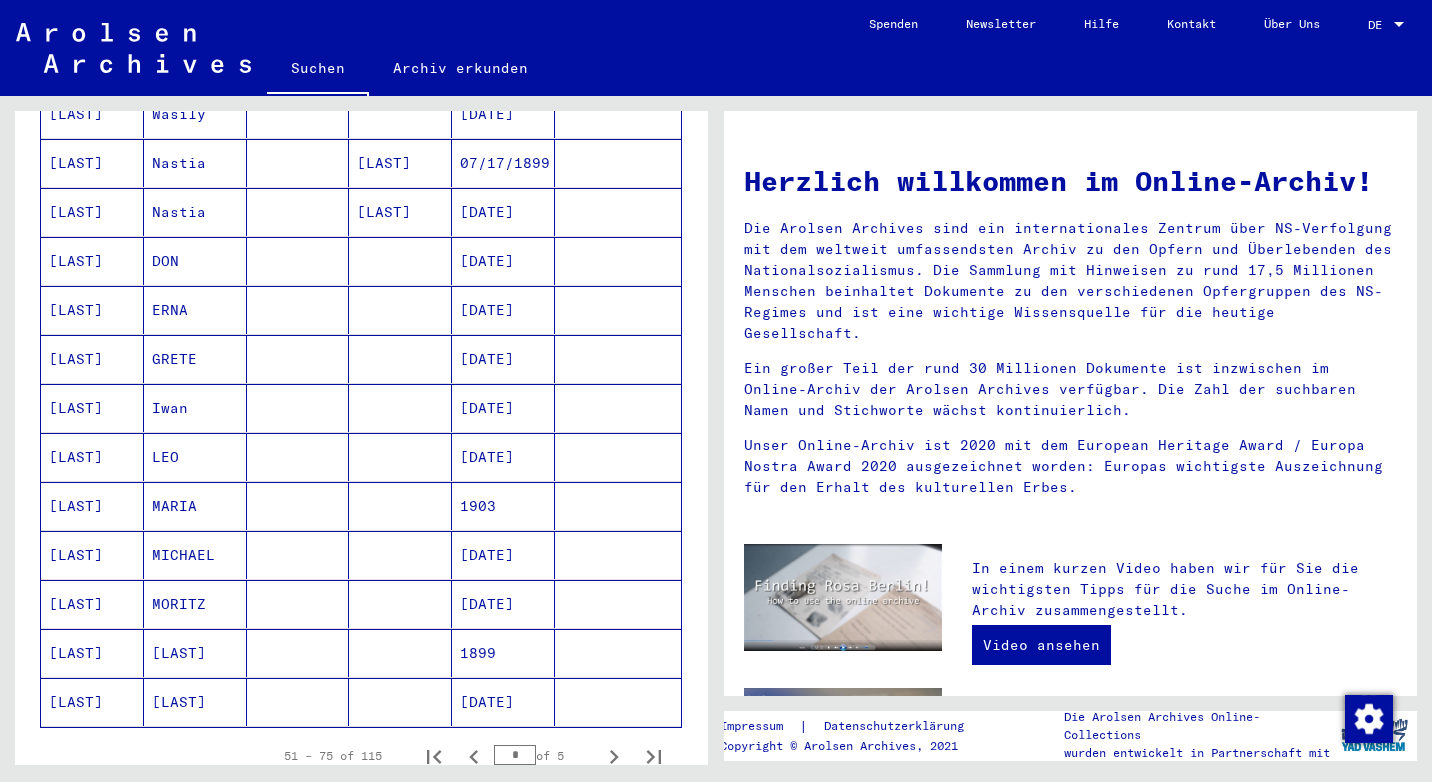 scroll, scrollTop: 1000, scrollLeft: 0, axis: vertical 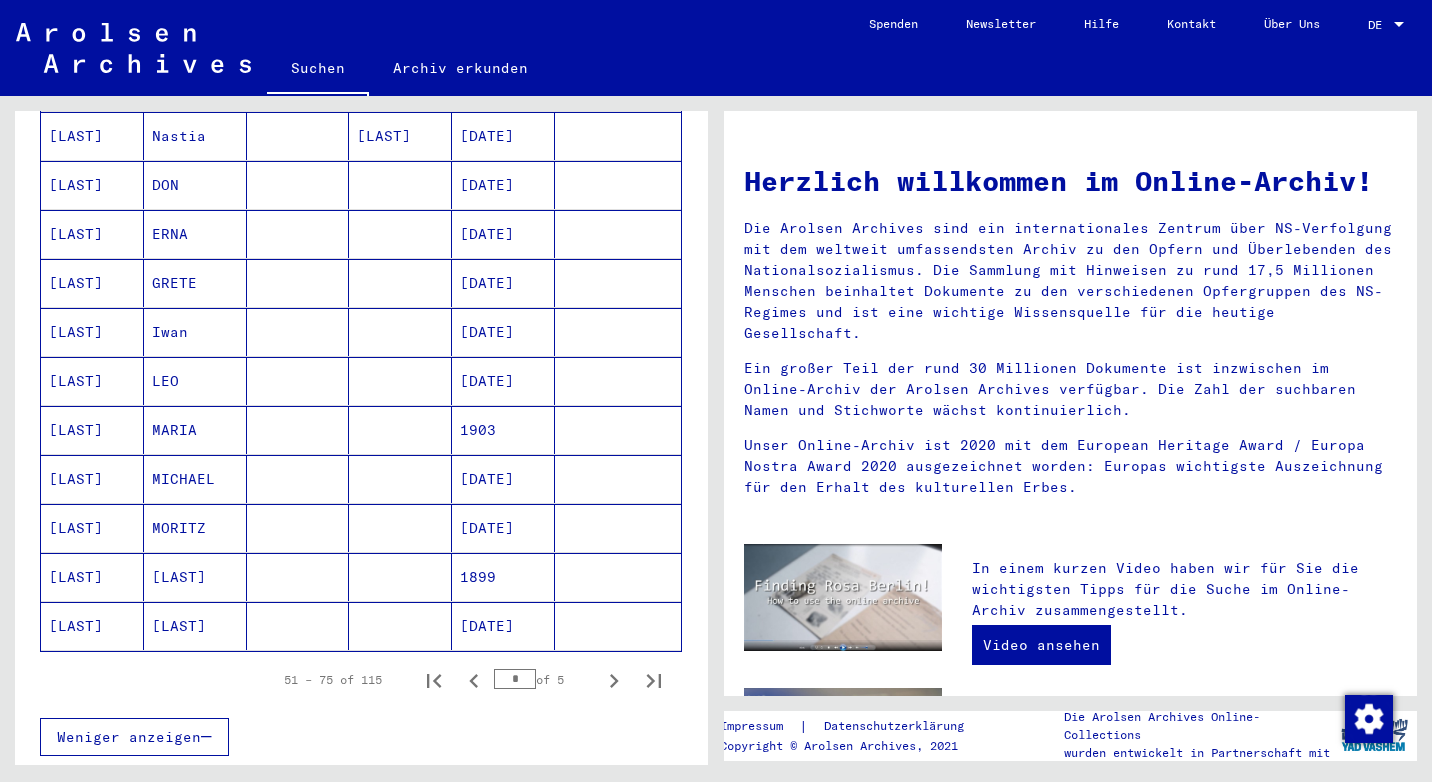 click on "[LAST]" at bounding box center (92, 430) 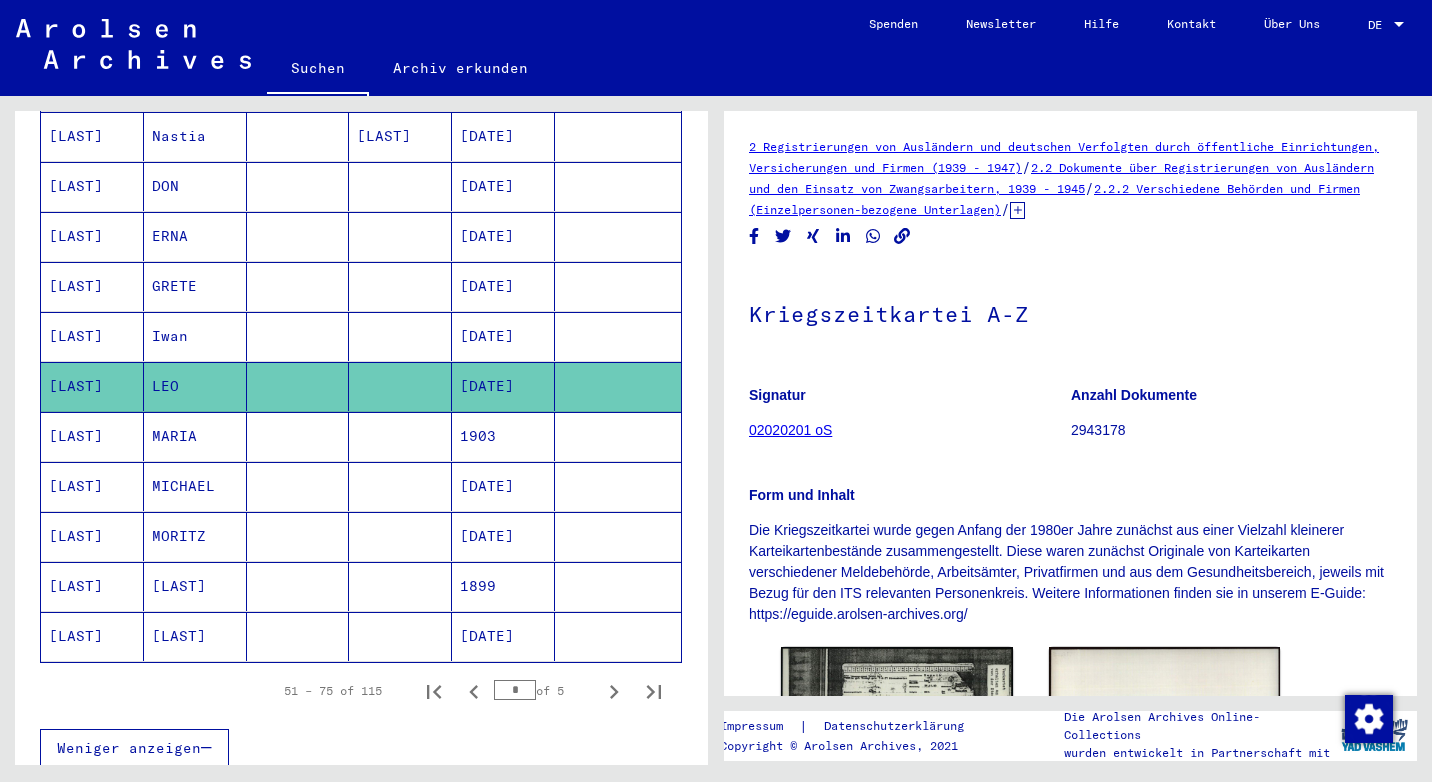 scroll, scrollTop: 0, scrollLeft: 0, axis: both 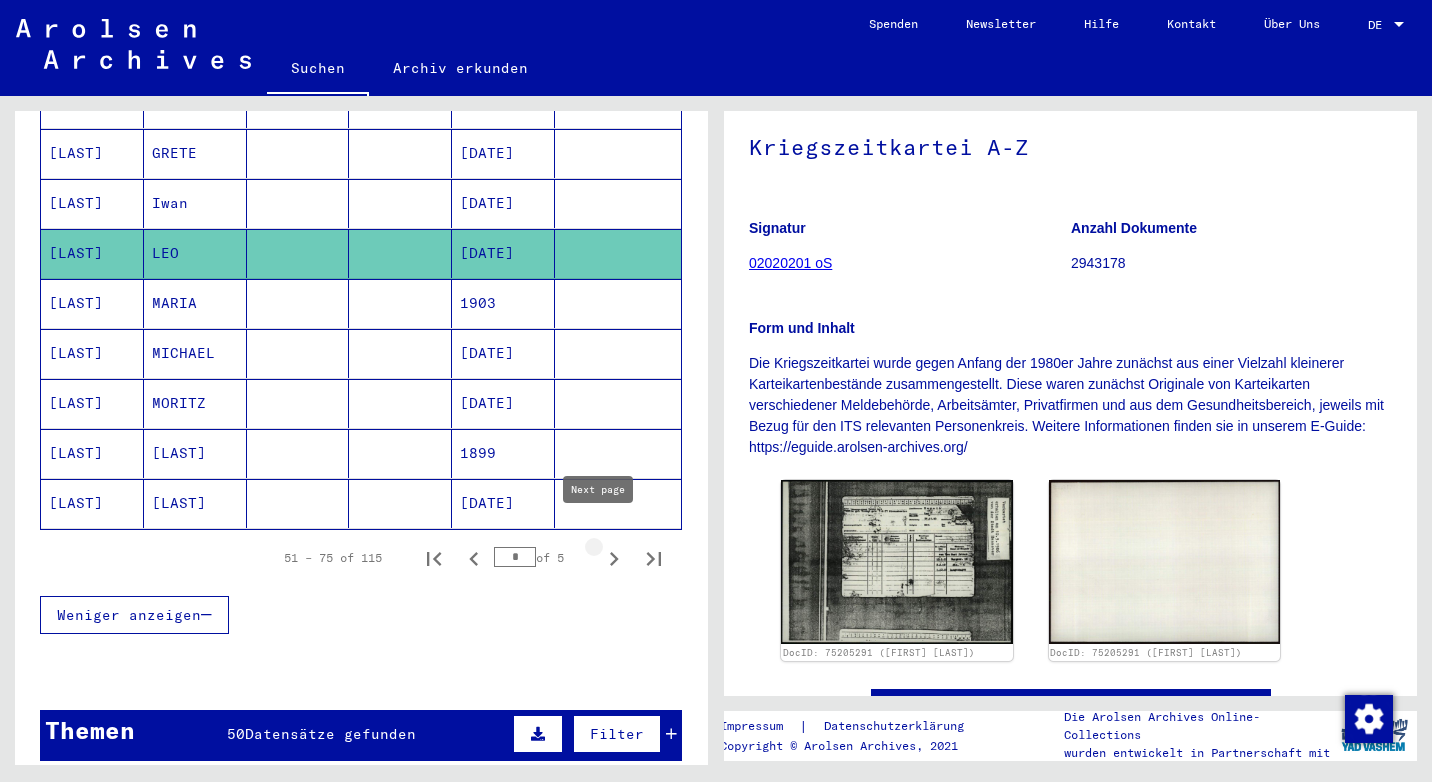 click 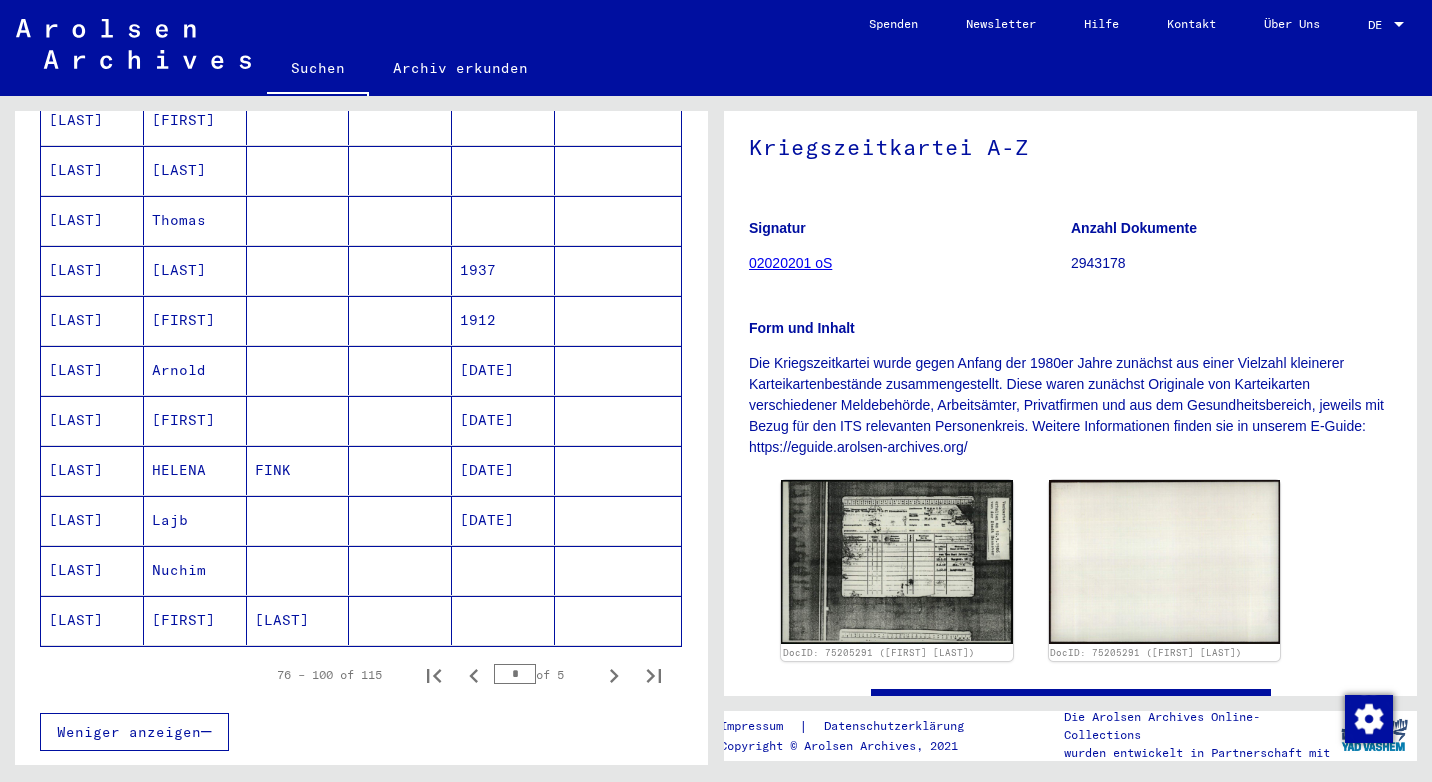 scroll, scrollTop: 1047, scrollLeft: 0, axis: vertical 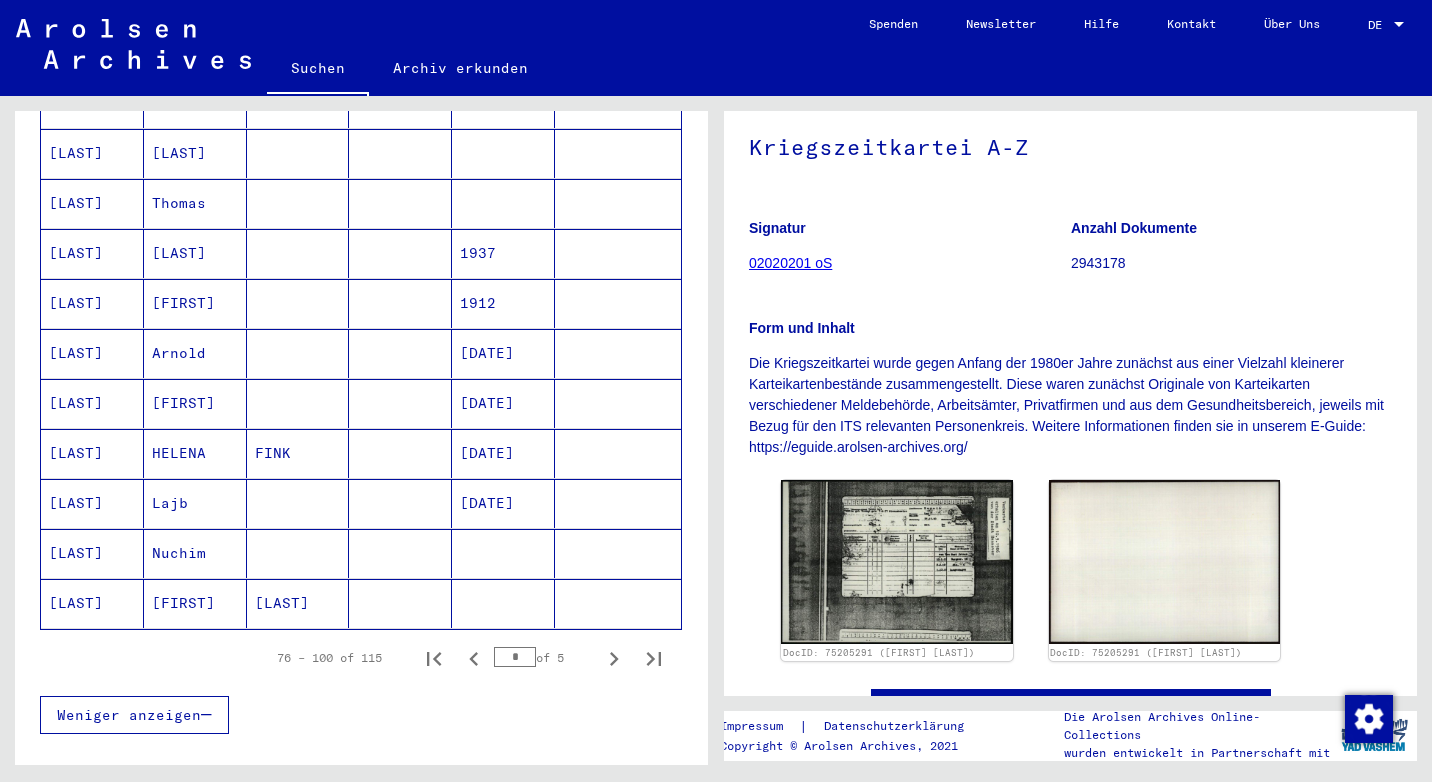click on "[LAST]" at bounding box center [92, 553] 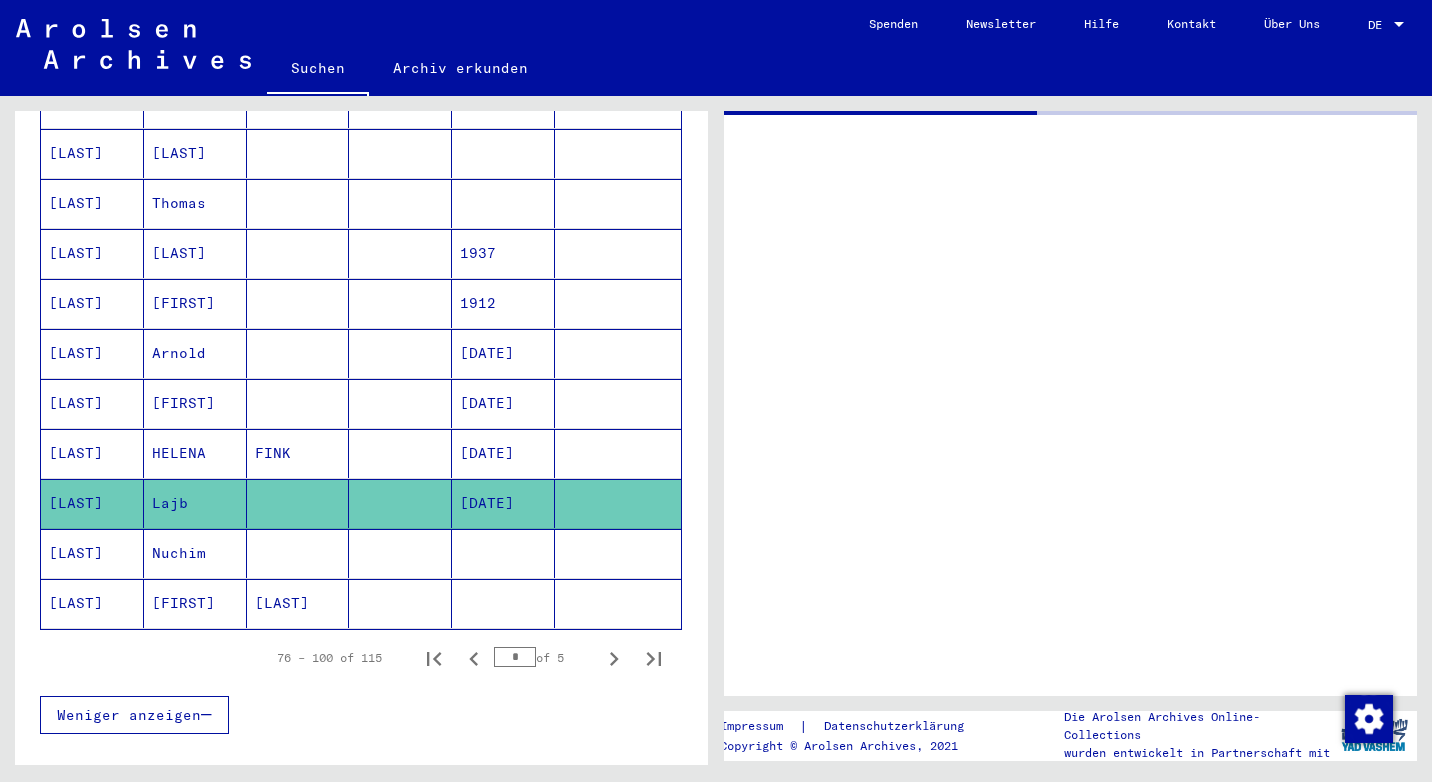 scroll, scrollTop: 0, scrollLeft: 0, axis: both 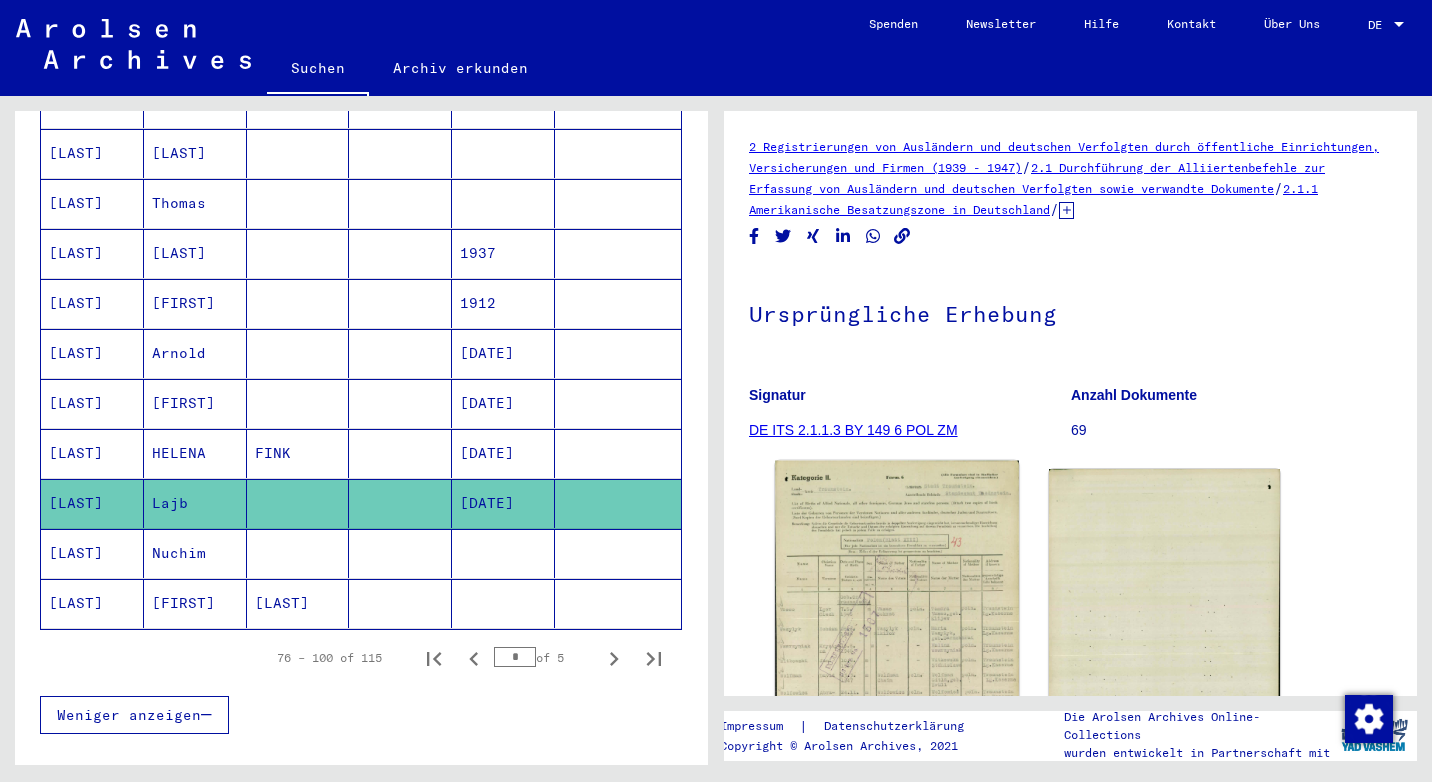 click 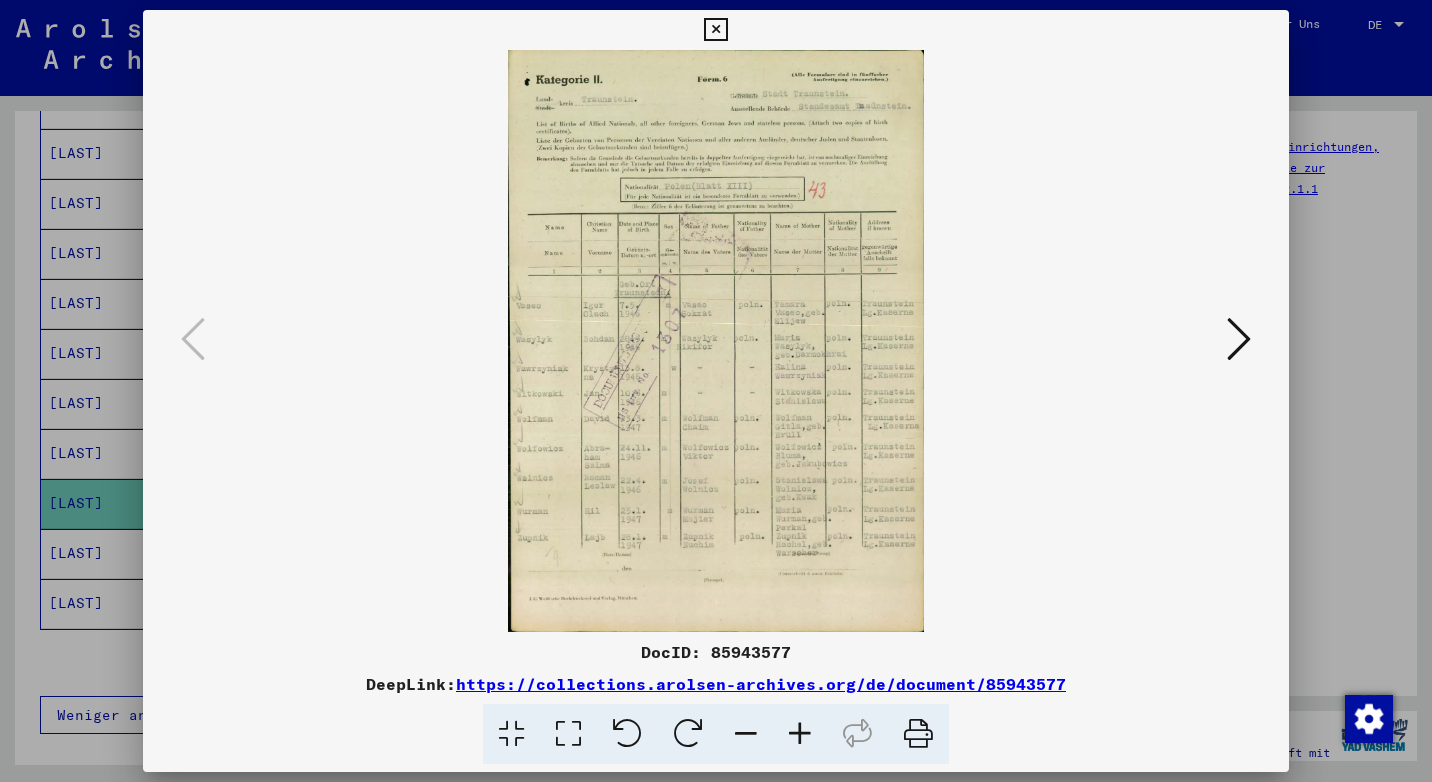 click at bounding box center [800, 734] 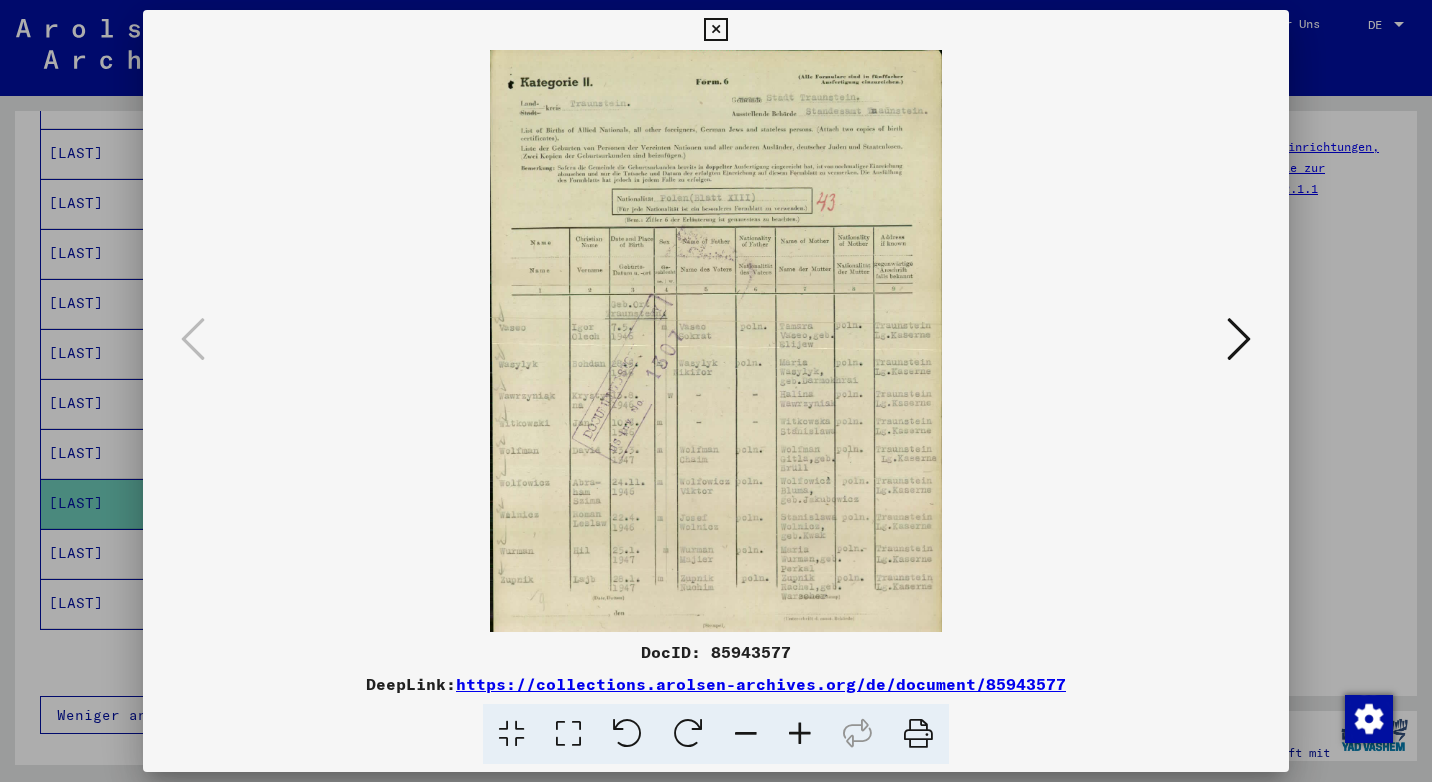 click at bounding box center [800, 734] 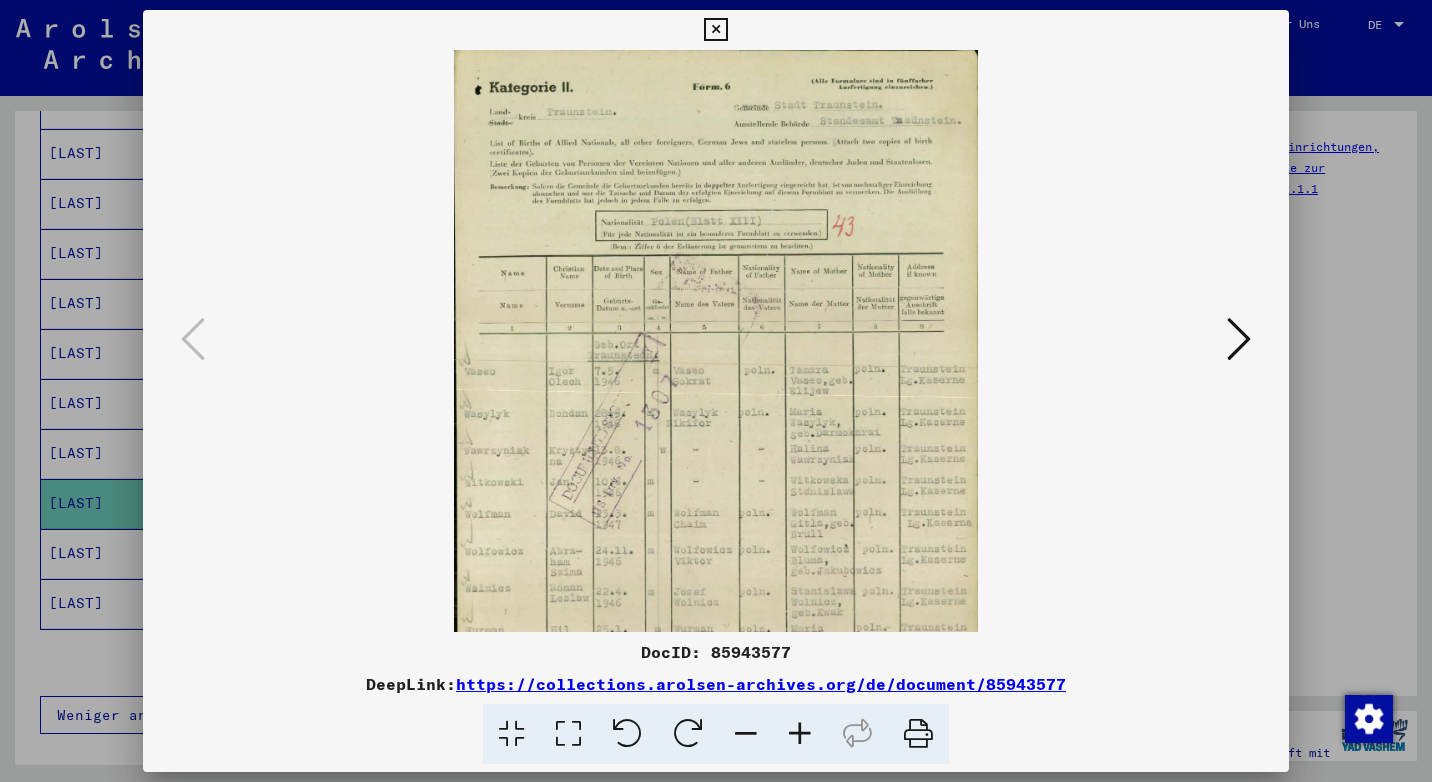 click at bounding box center (800, 734) 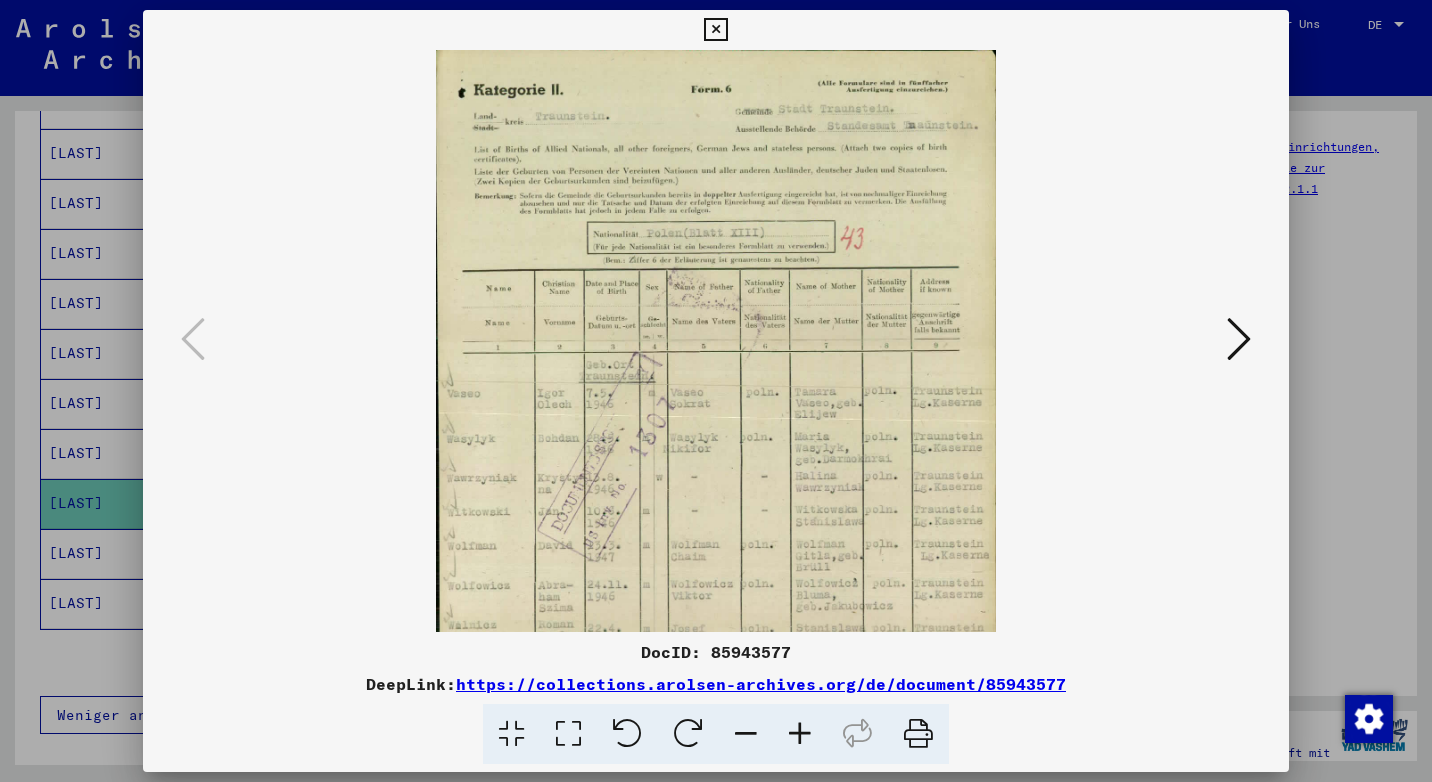click at bounding box center (800, 734) 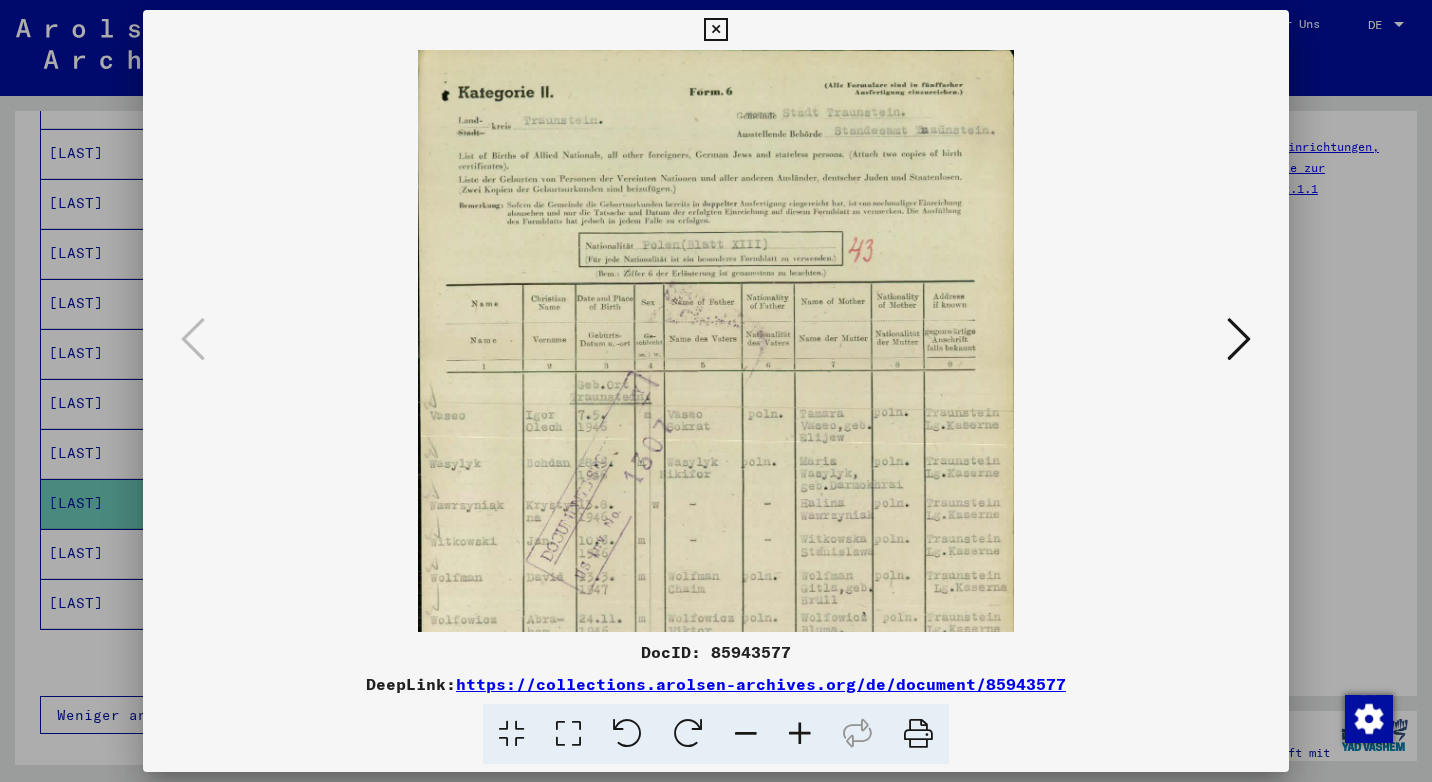 drag, startPoint x: 802, startPoint y: 718, endPoint x: 787, endPoint y: 689, distance: 32.649654 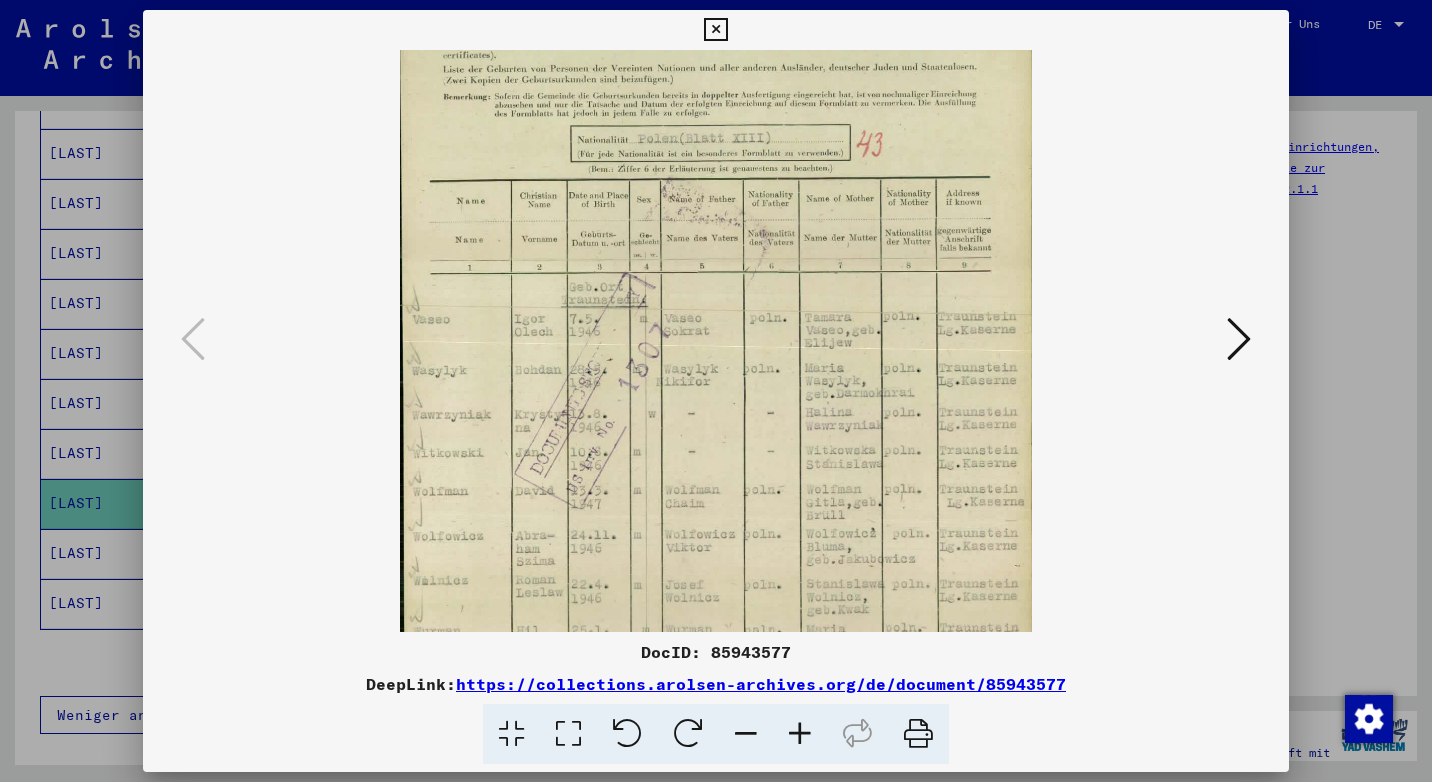 drag, startPoint x: 798, startPoint y: 402, endPoint x: 798, endPoint y: 251, distance: 151 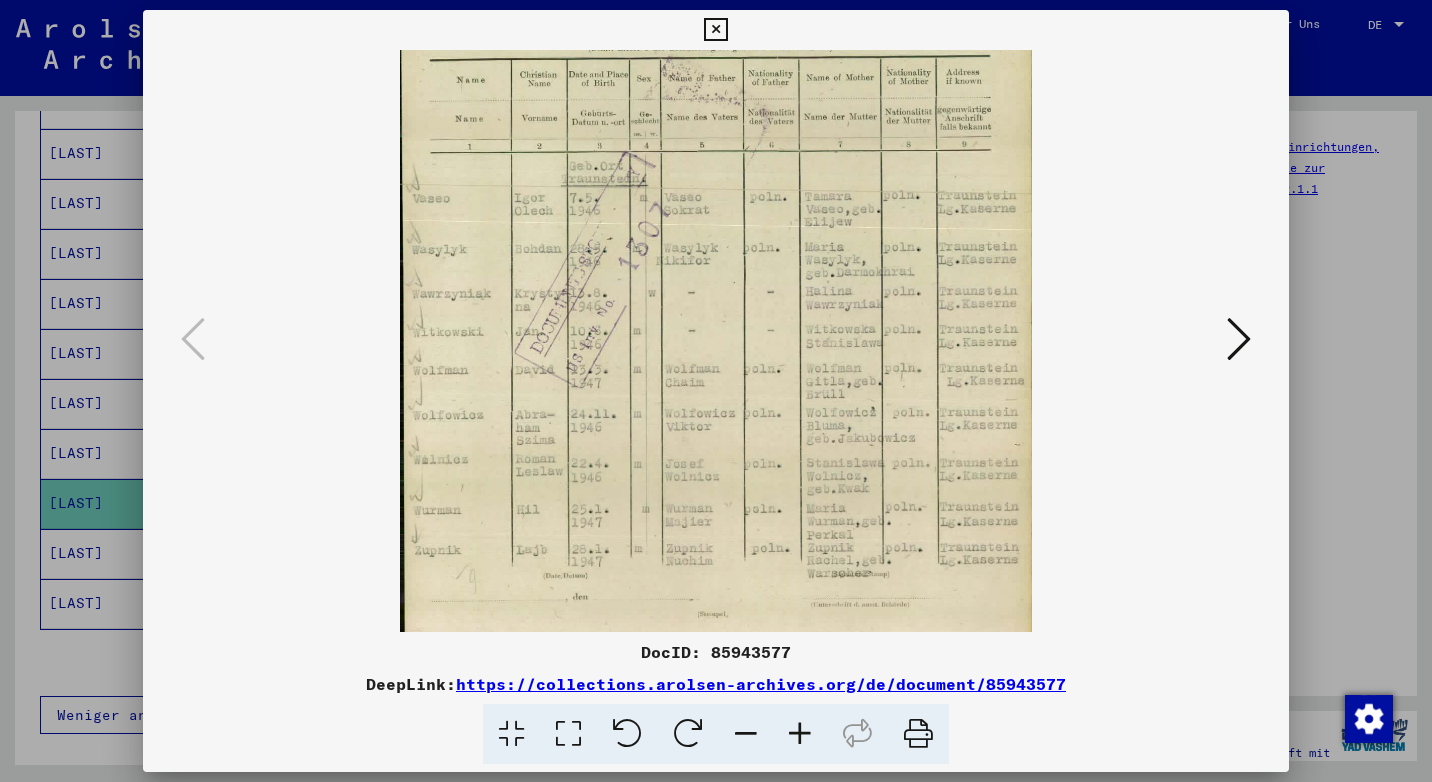 drag, startPoint x: 789, startPoint y: 345, endPoint x: 767, endPoint y: 237, distance: 110.217964 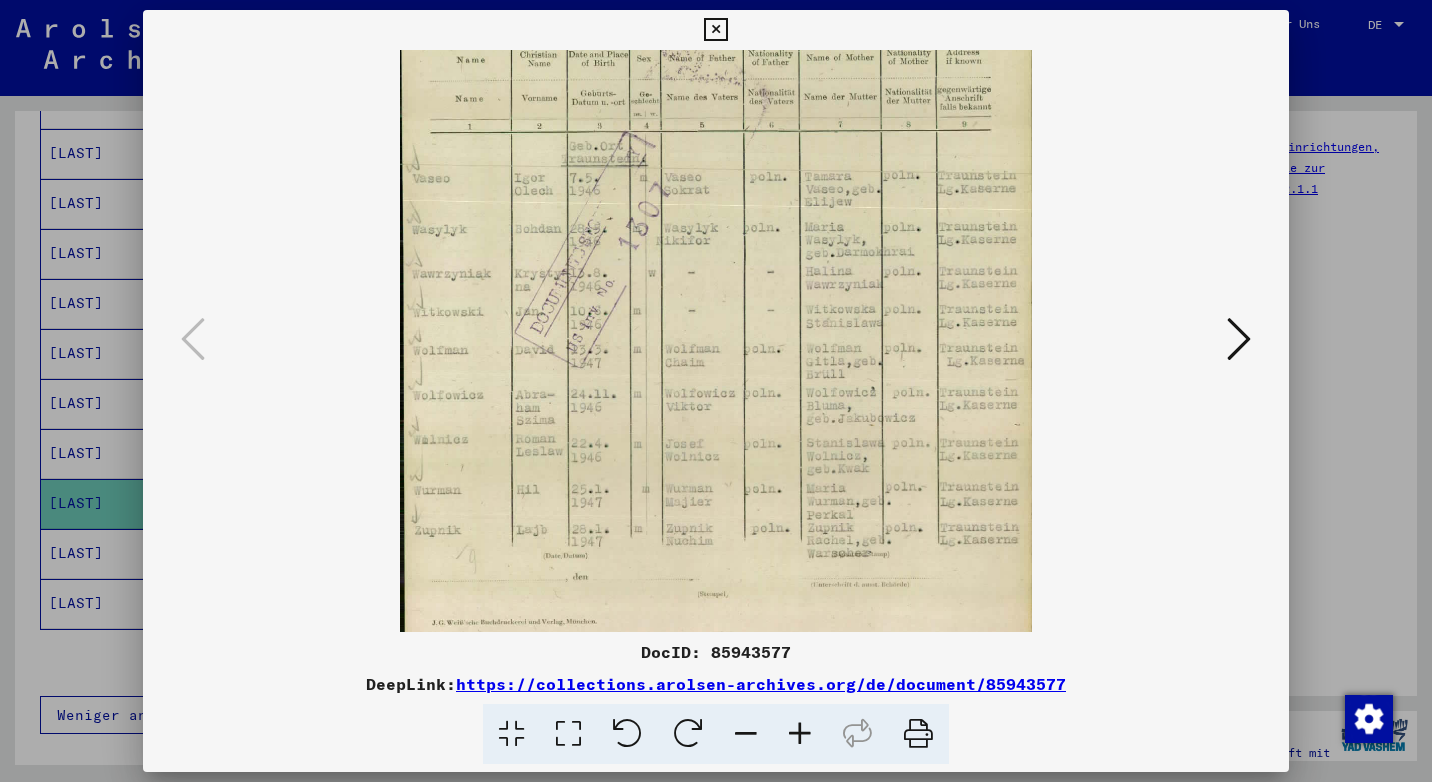 click at bounding box center [715, 232] 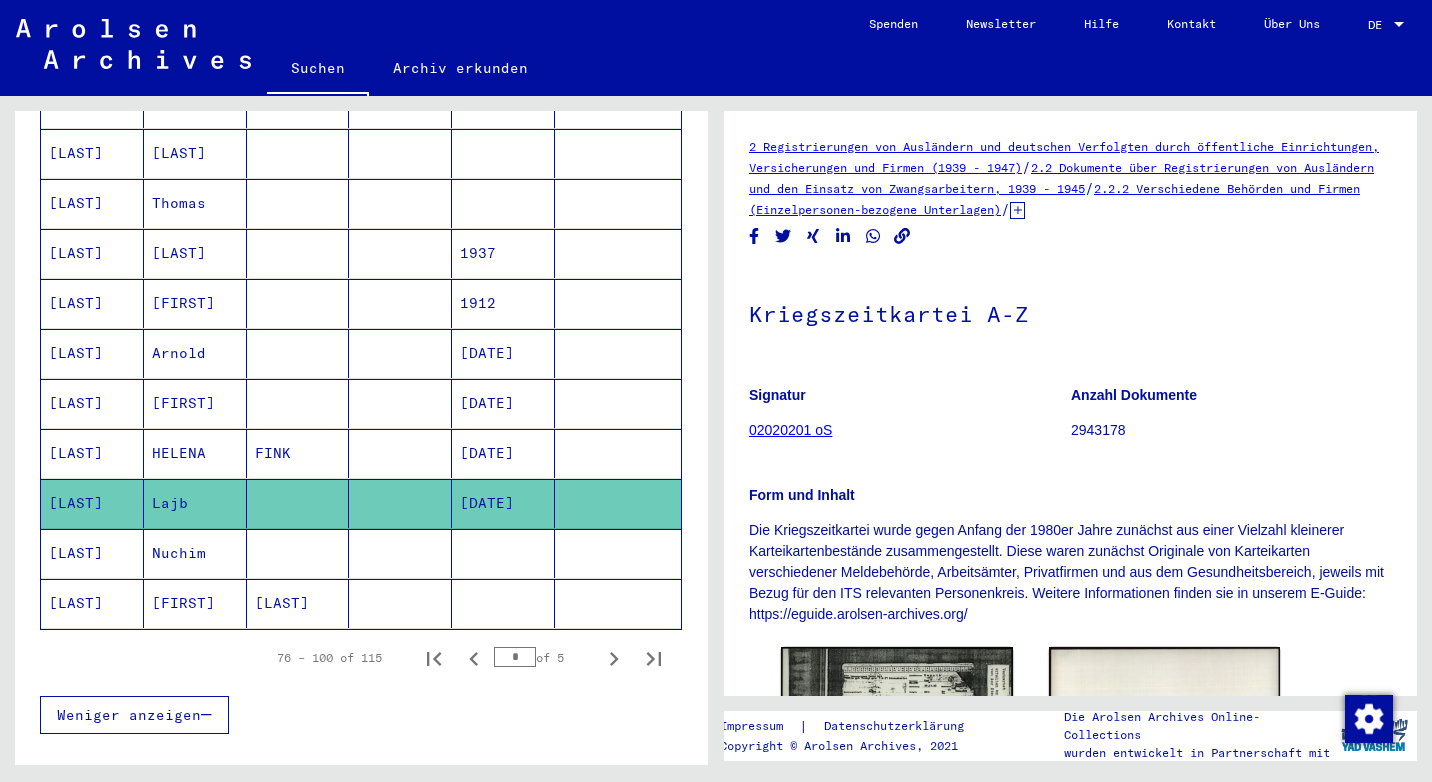 scroll, scrollTop: 0, scrollLeft: 0, axis: both 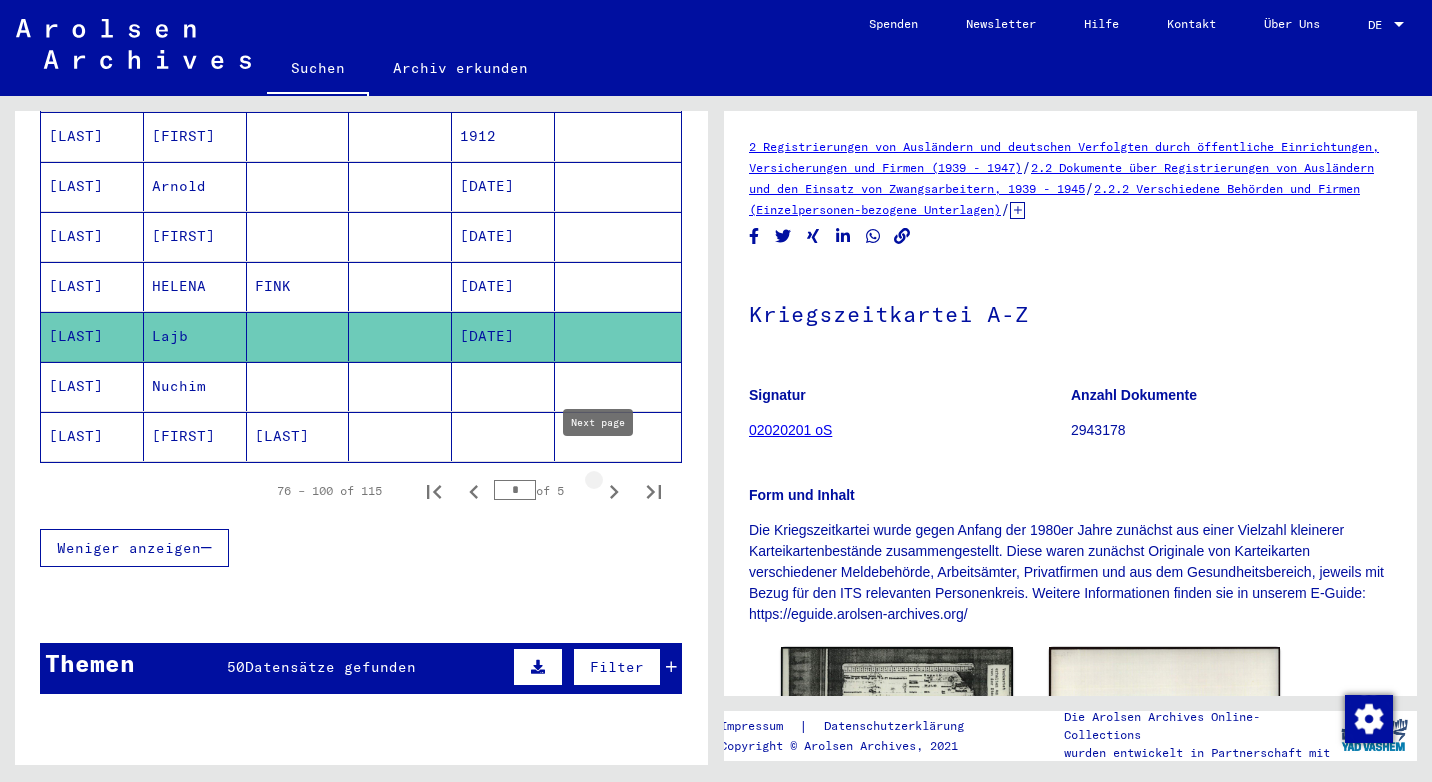 click 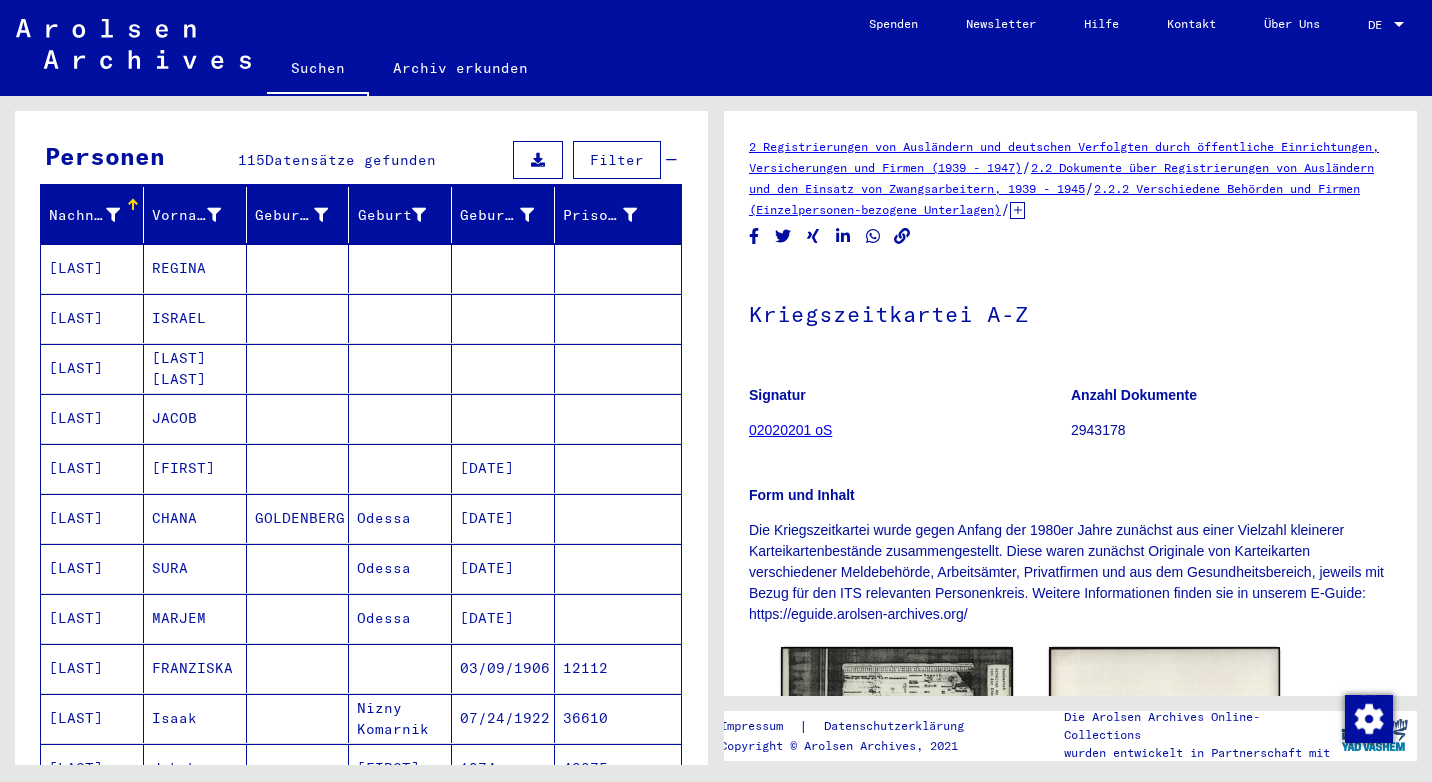 scroll, scrollTop: 162, scrollLeft: 0, axis: vertical 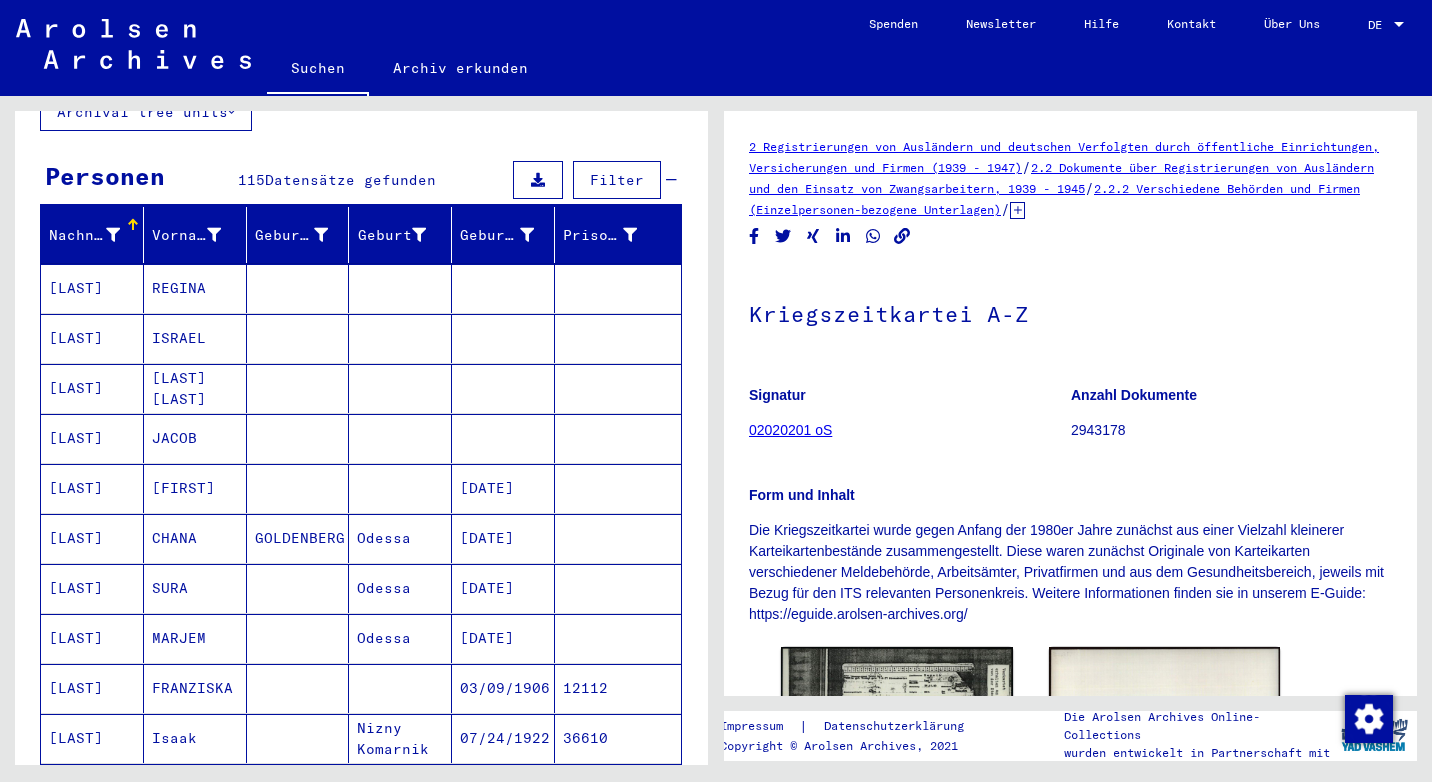 click on "[LAST]" at bounding box center (92, 388) 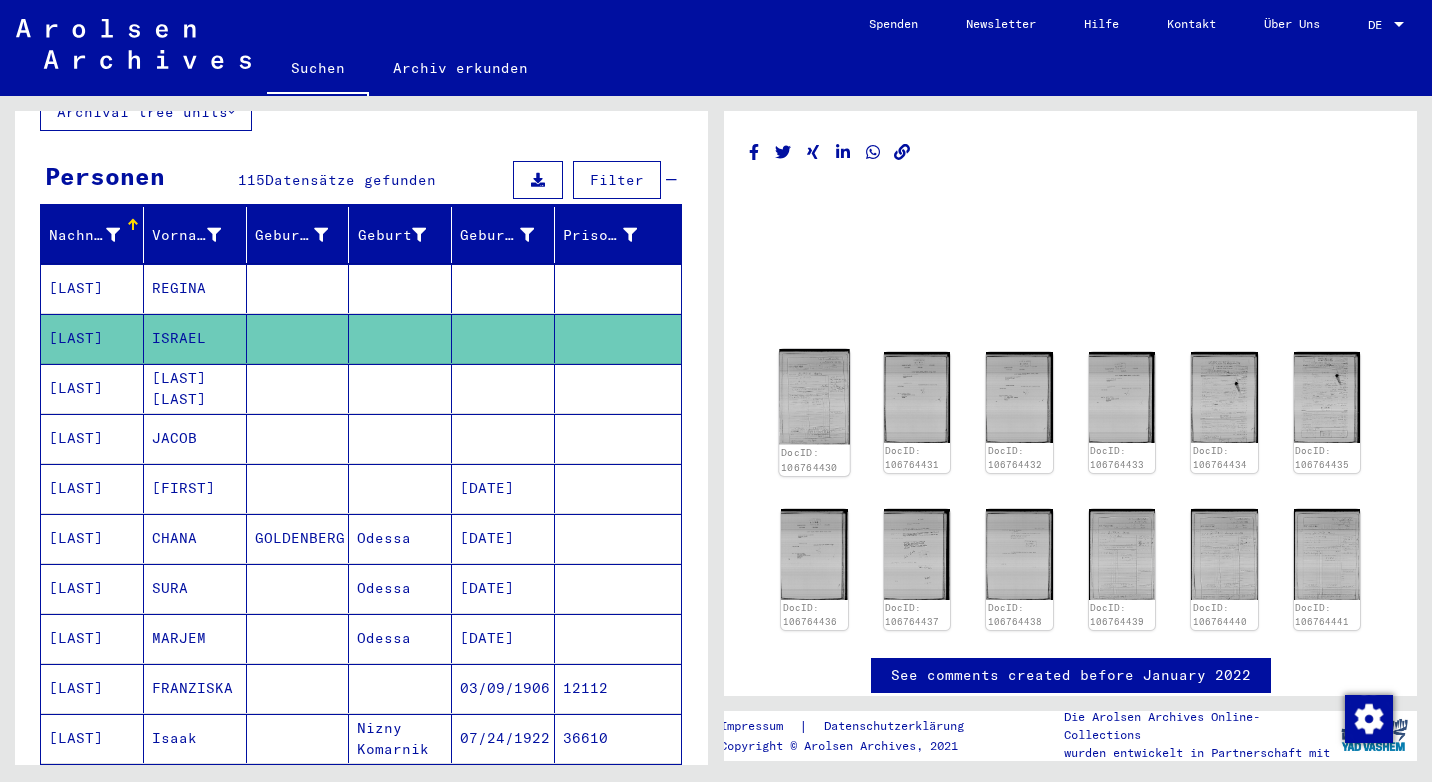 click 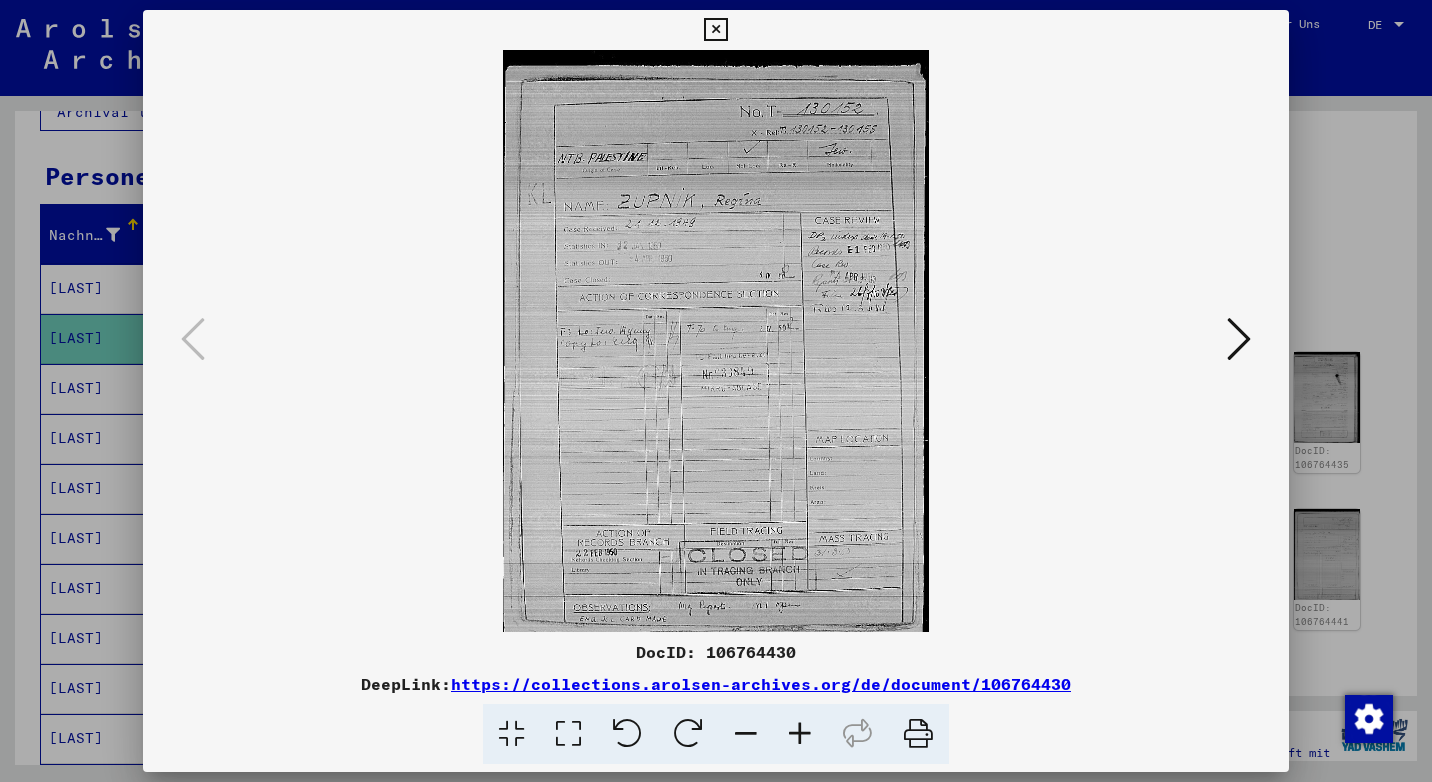 click at bounding box center [800, 734] 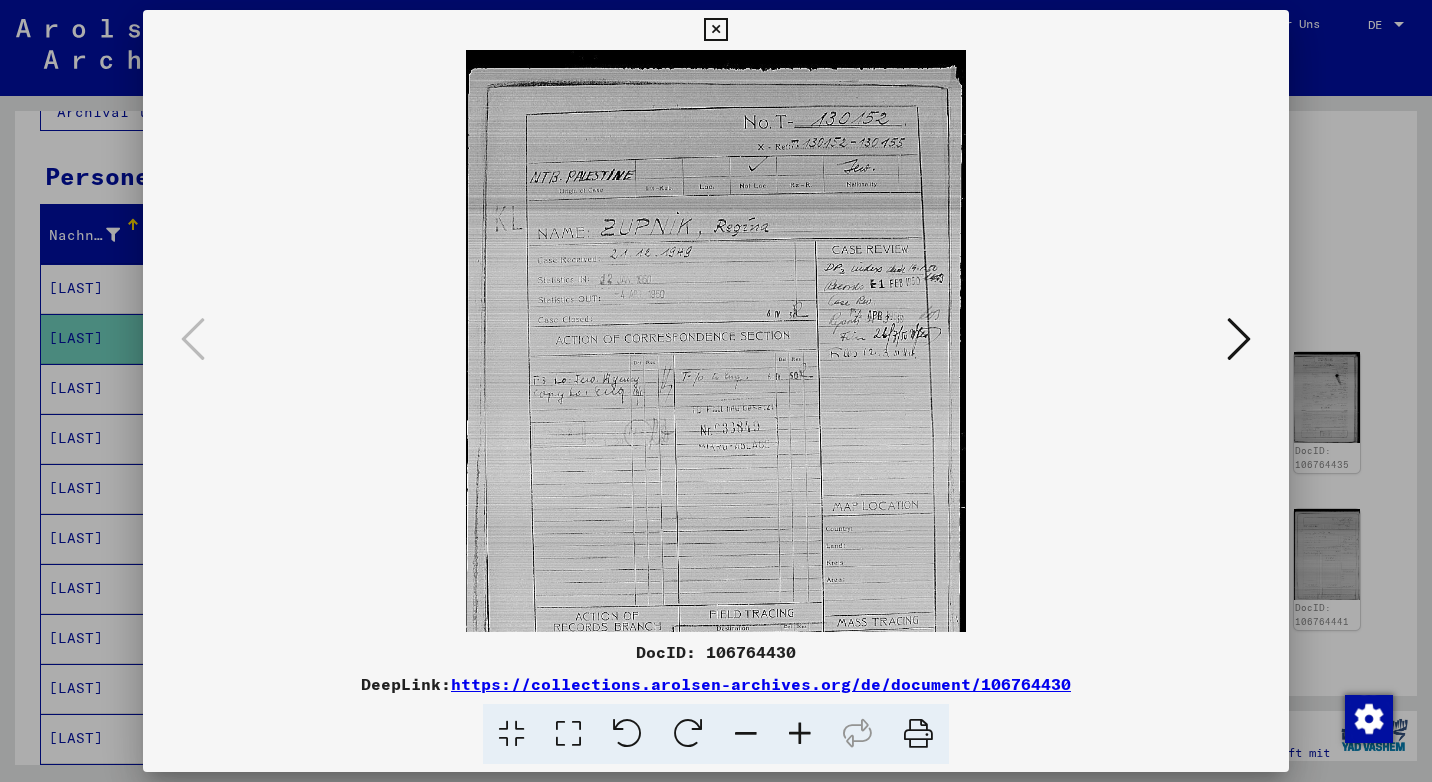 click at bounding box center [800, 734] 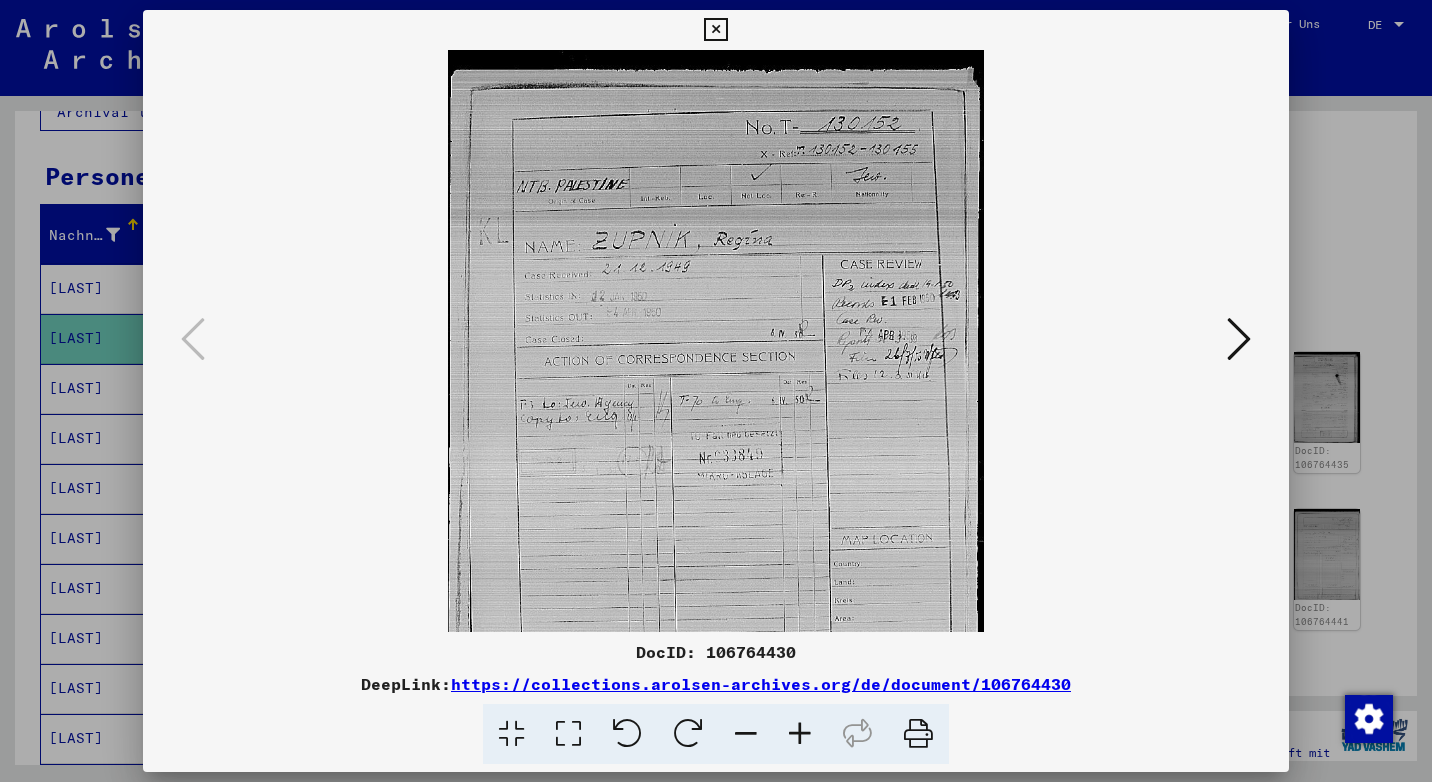 click at bounding box center (800, 734) 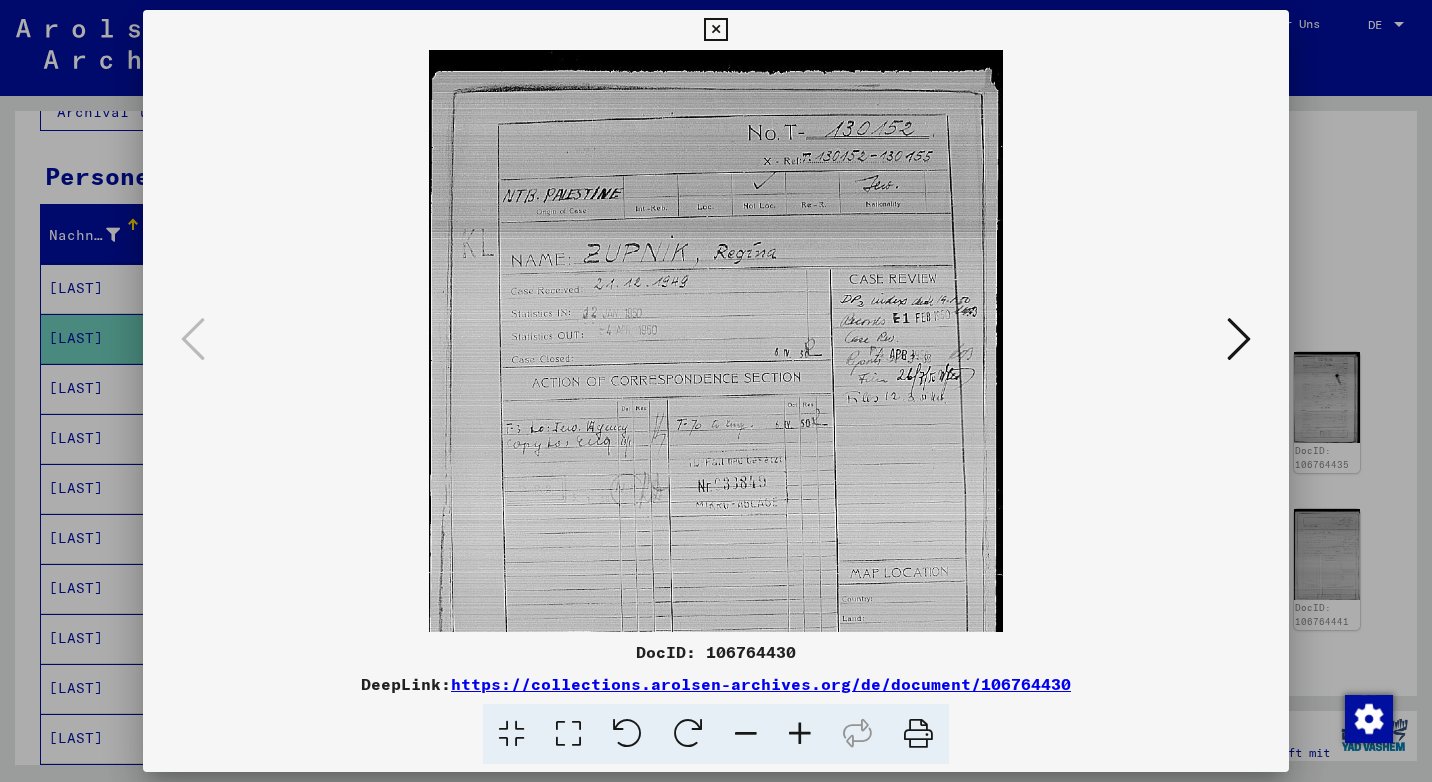 click at bounding box center (800, 734) 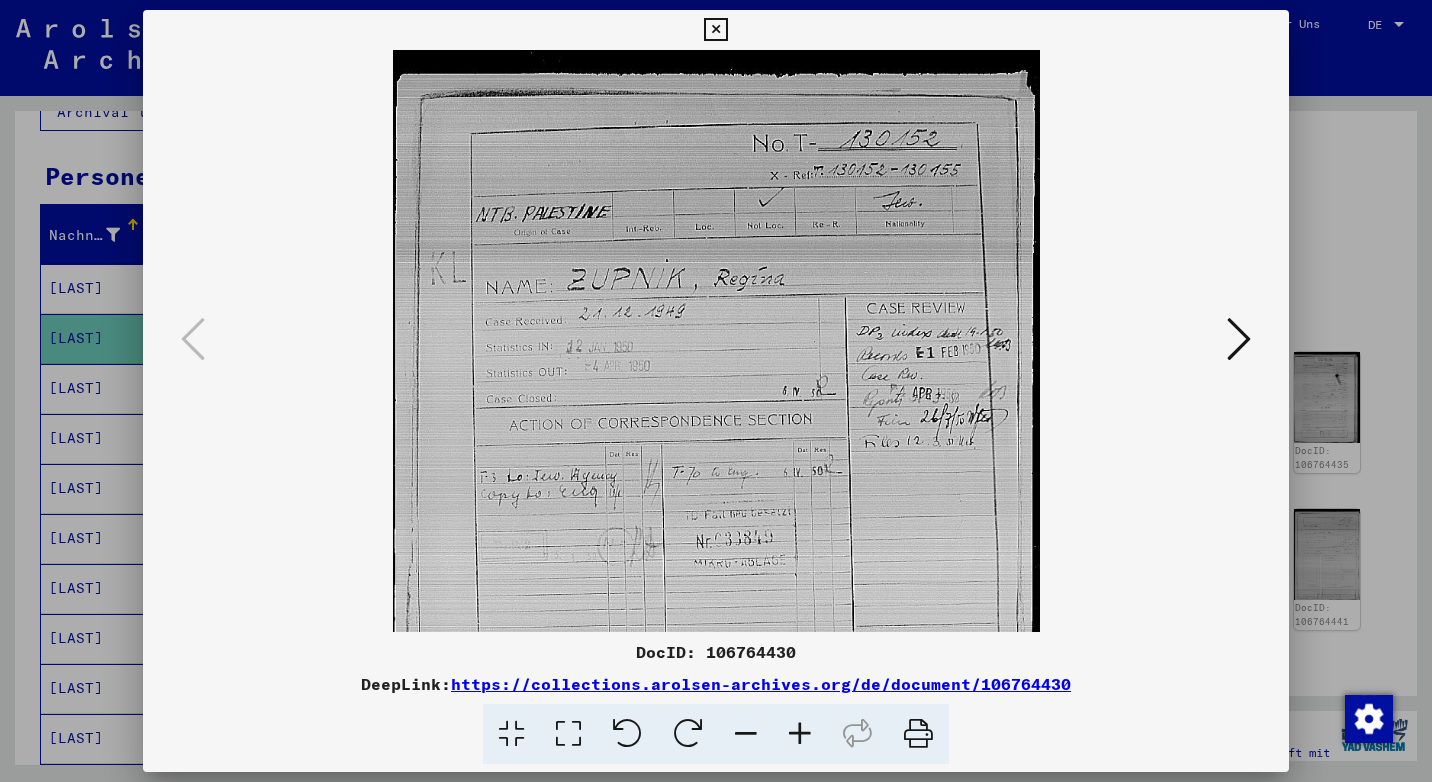 click at bounding box center [800, 734] 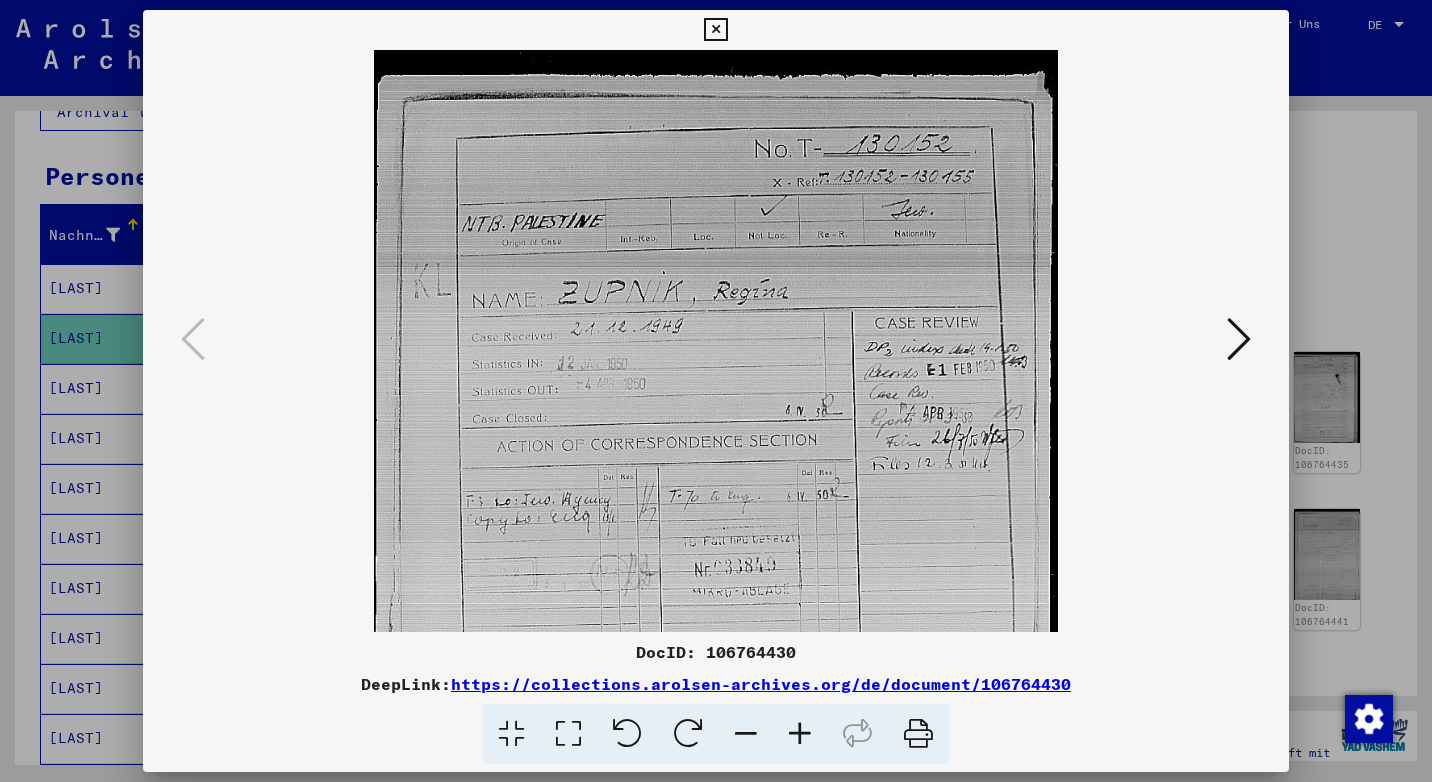 click at bounding box center [800, 734] 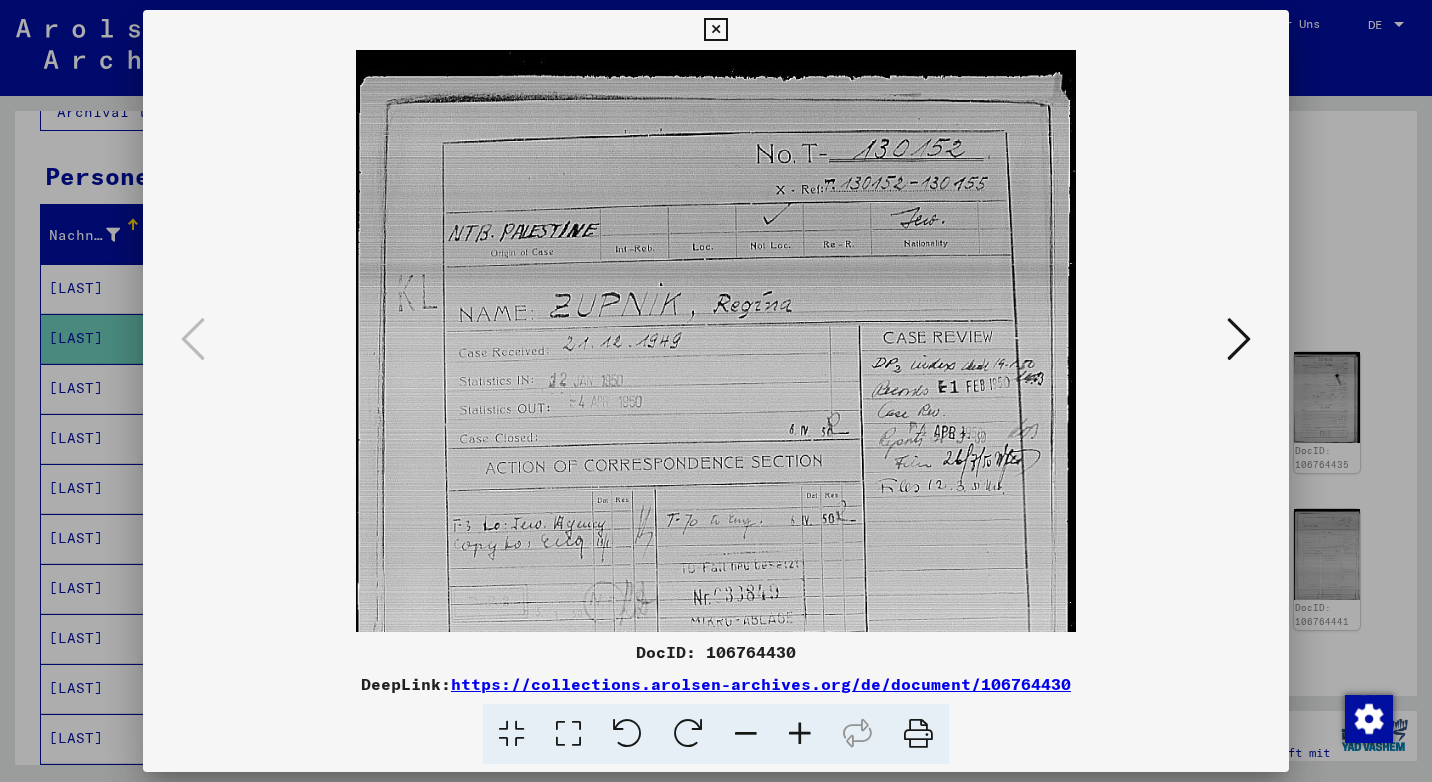 click at bounding box center [1239, 339] 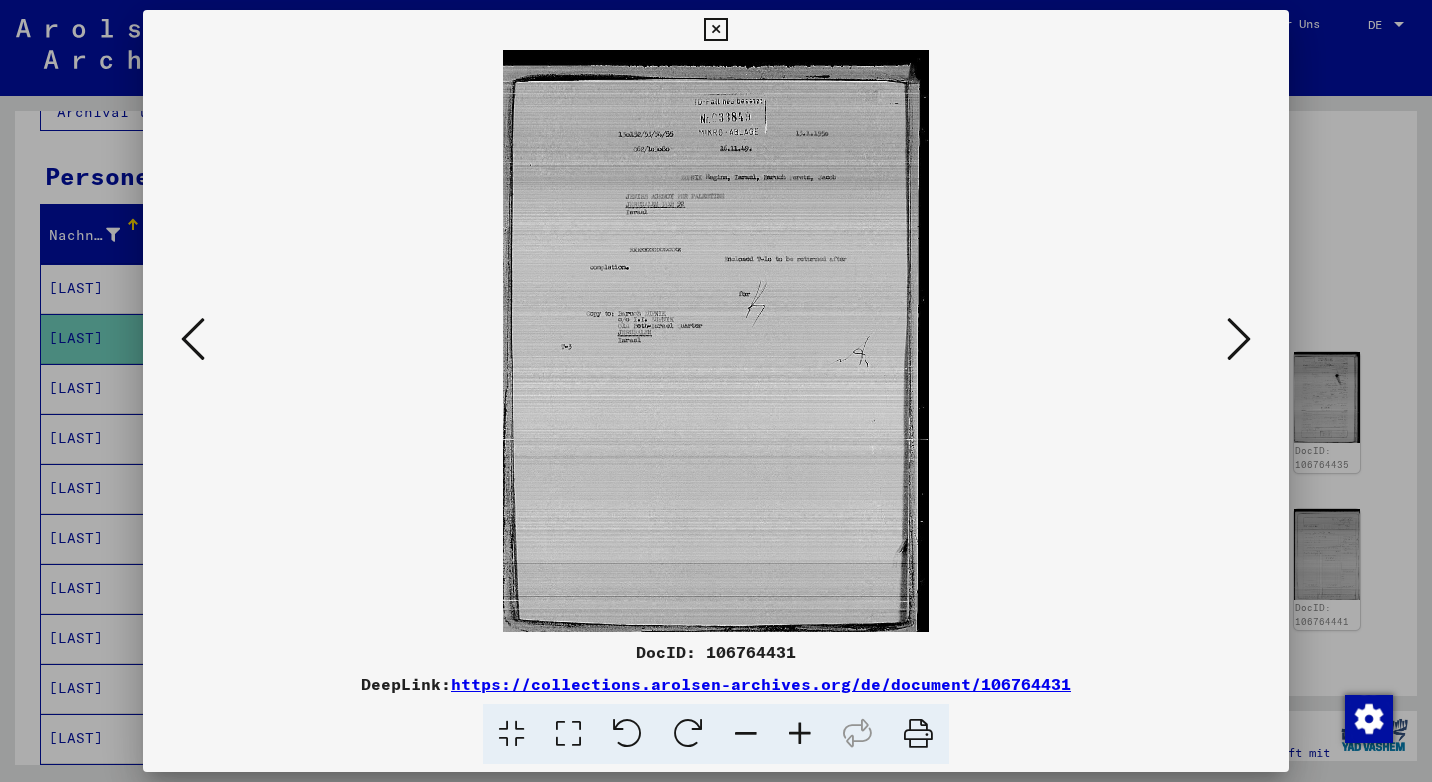 click at bounding box center (1239, 339) 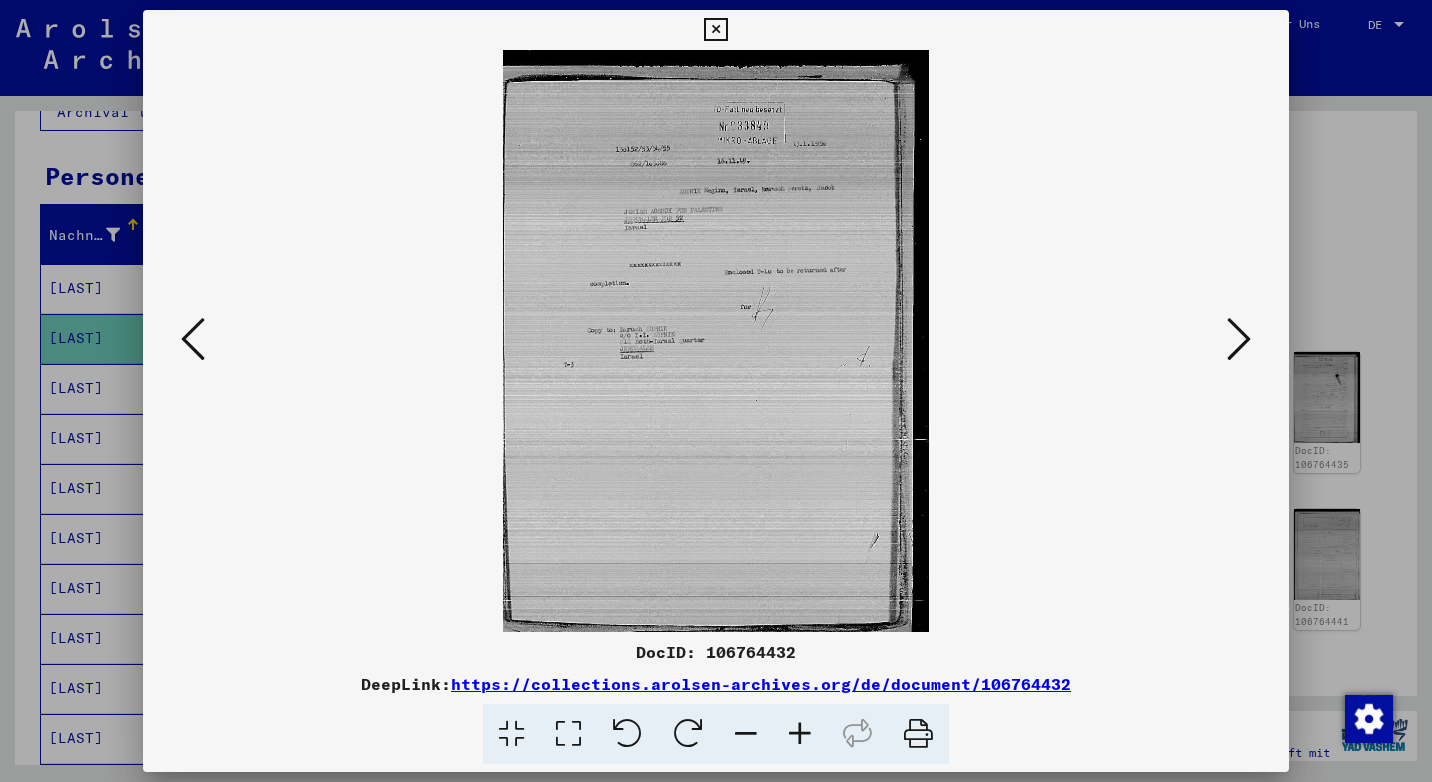 click at bounding box center (1239, 339) 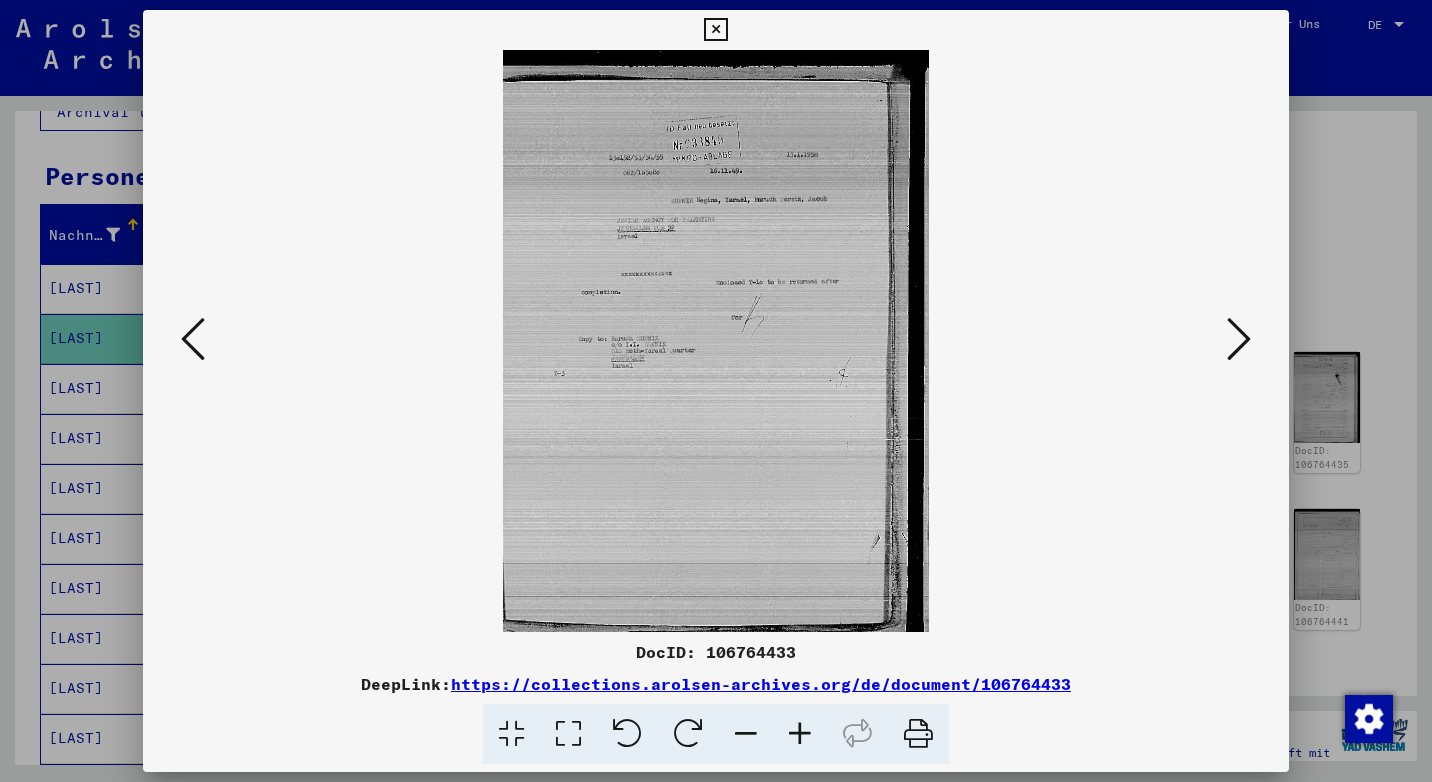 click at bounding box center (1239, 339) 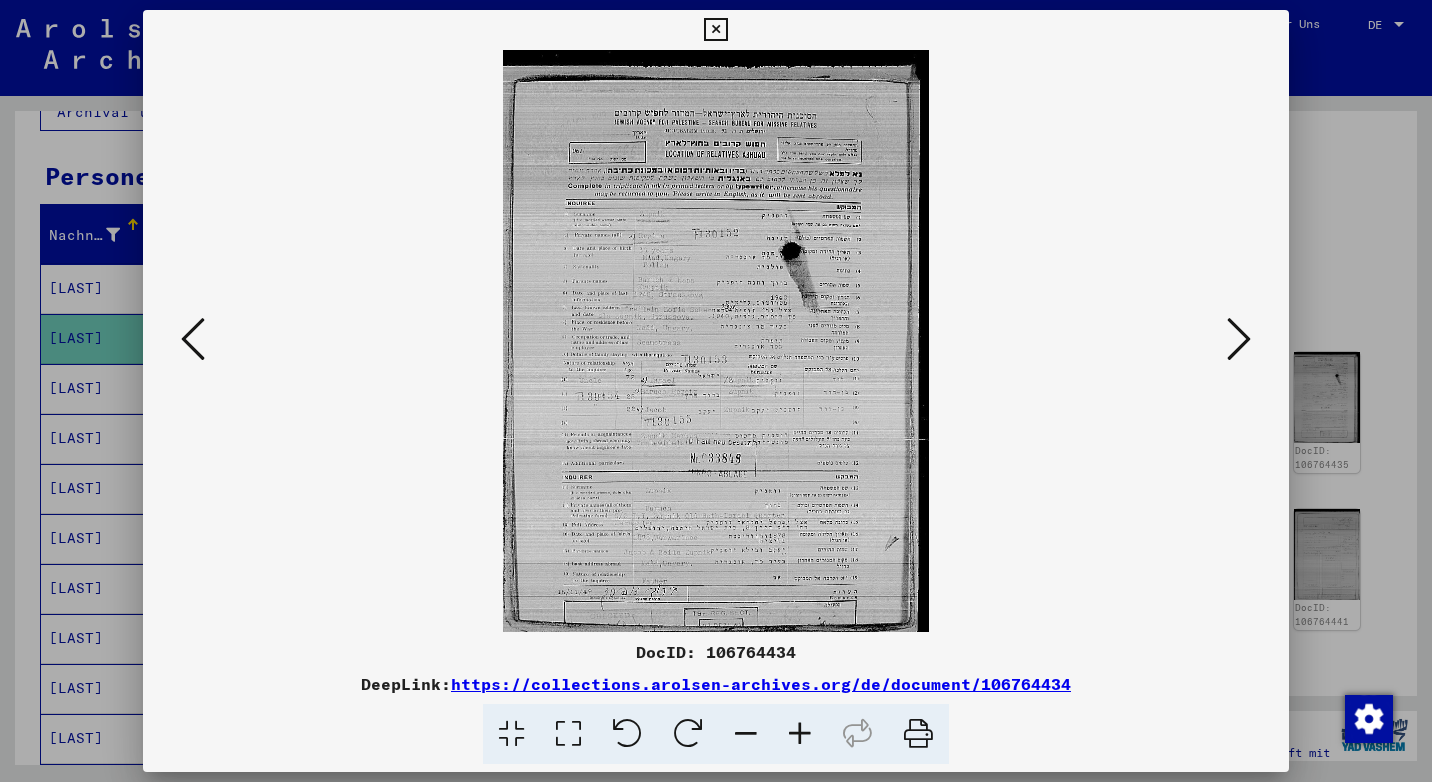 click at bounding box center (800, 734) 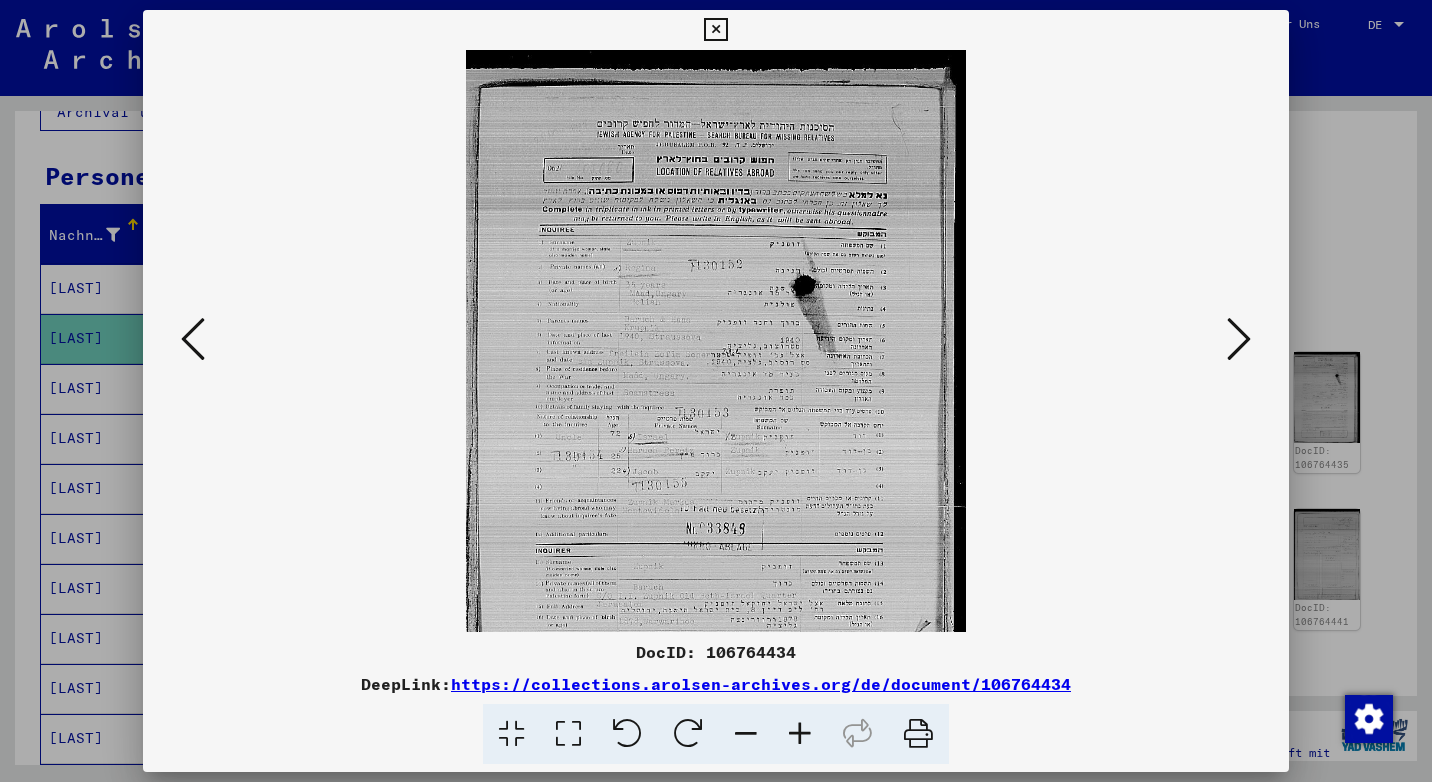 click at bounding box center (800, 734) 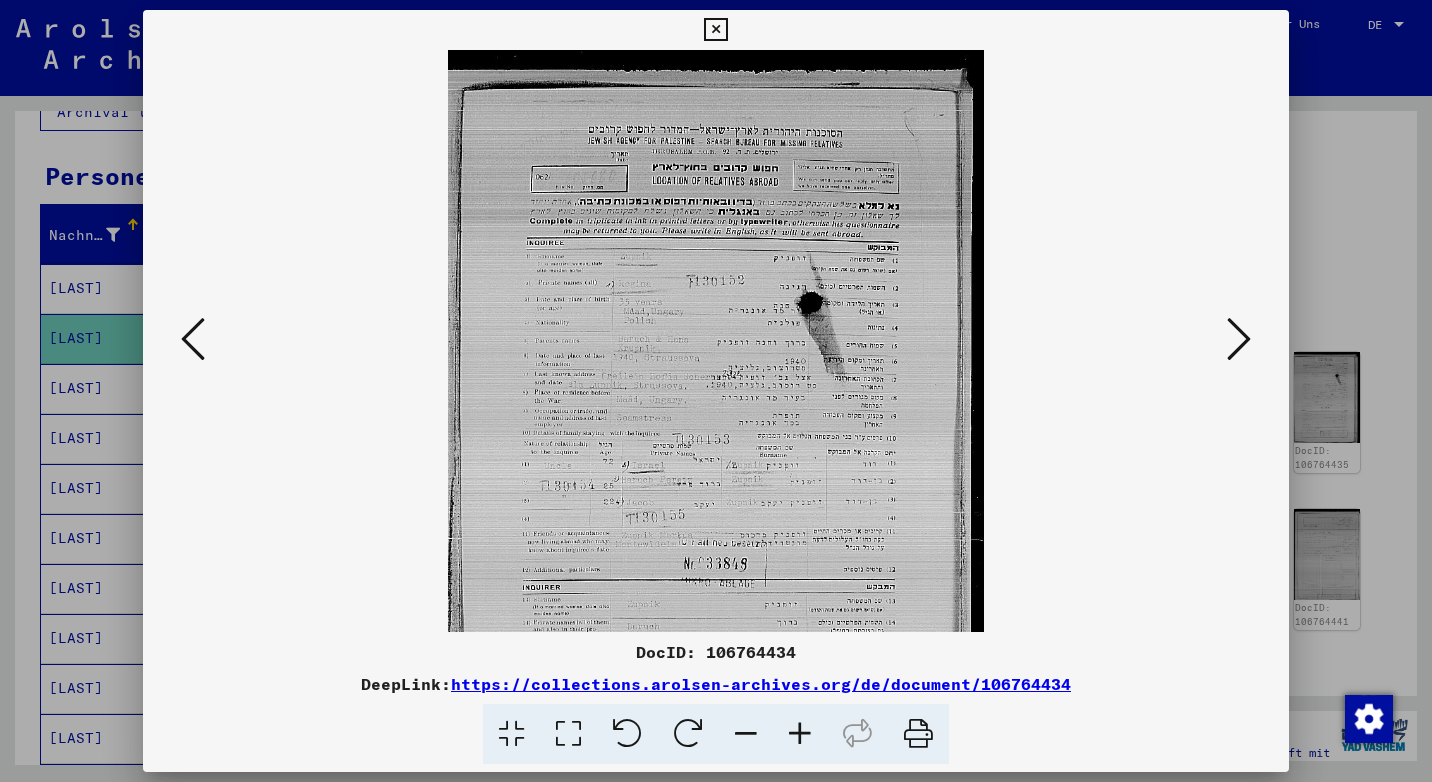 click at bounding box center (800, 734) 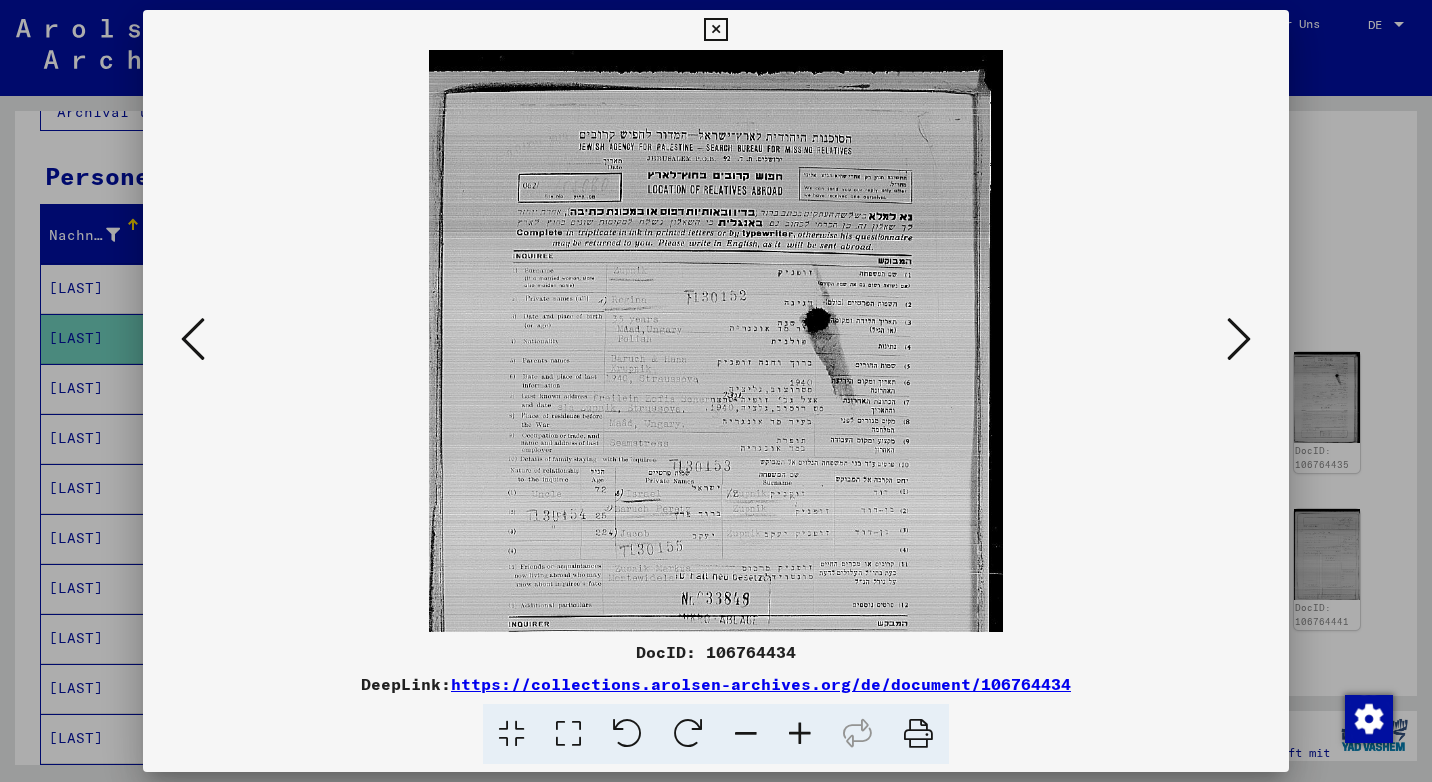click at bounding box center [800, 734] 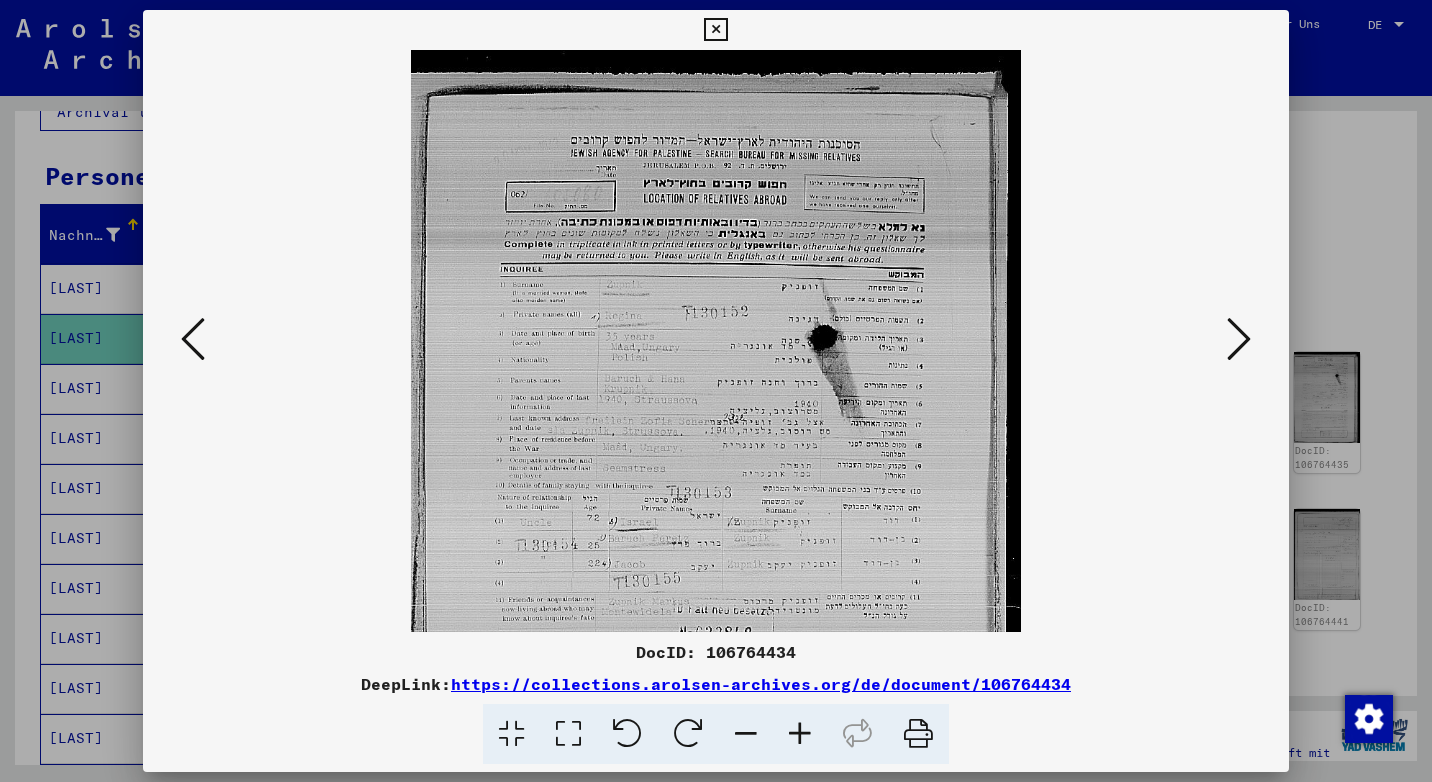 click at bounding box center (800, 734) 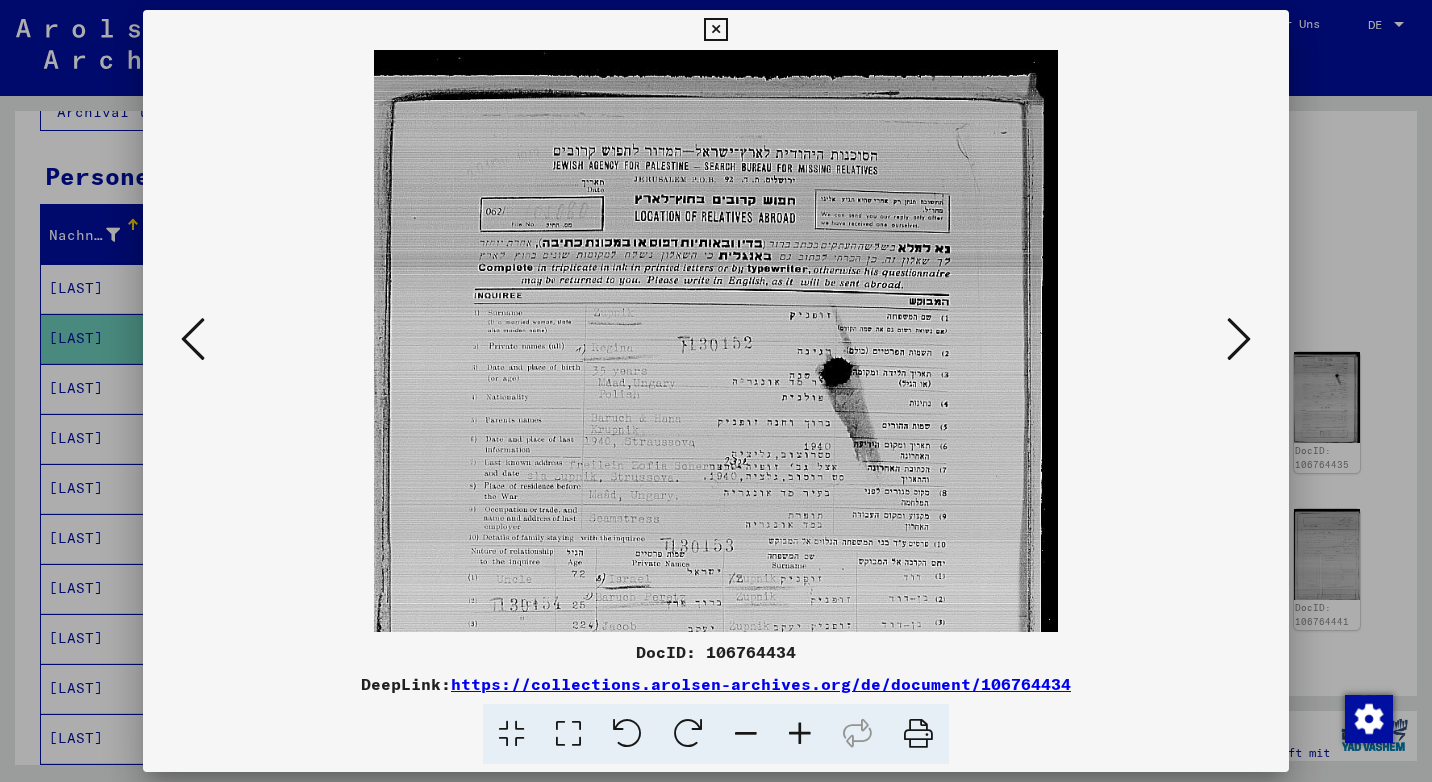 click at bounding box center [800, 734] 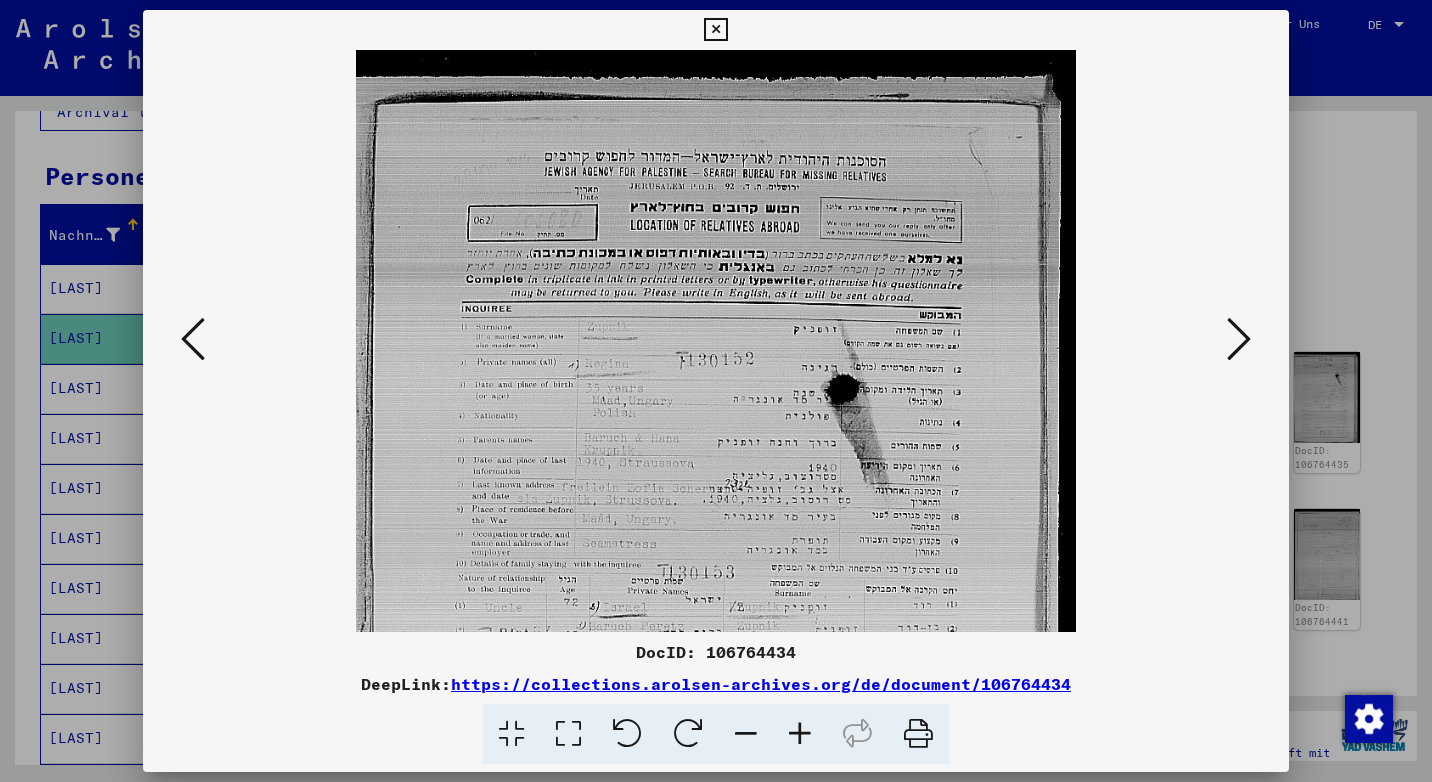 click at bounding box center [800, 734] 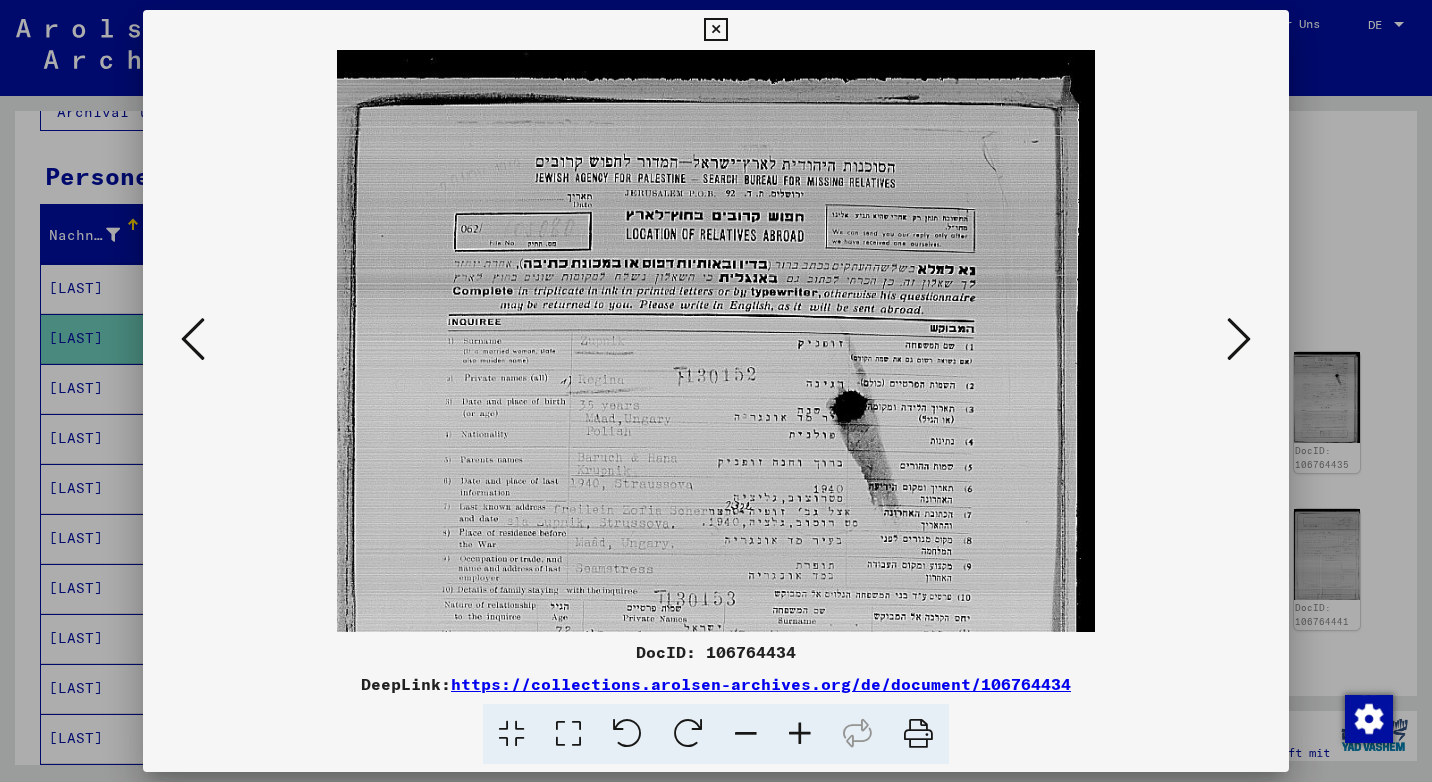 click at bounding box center [800, 734] 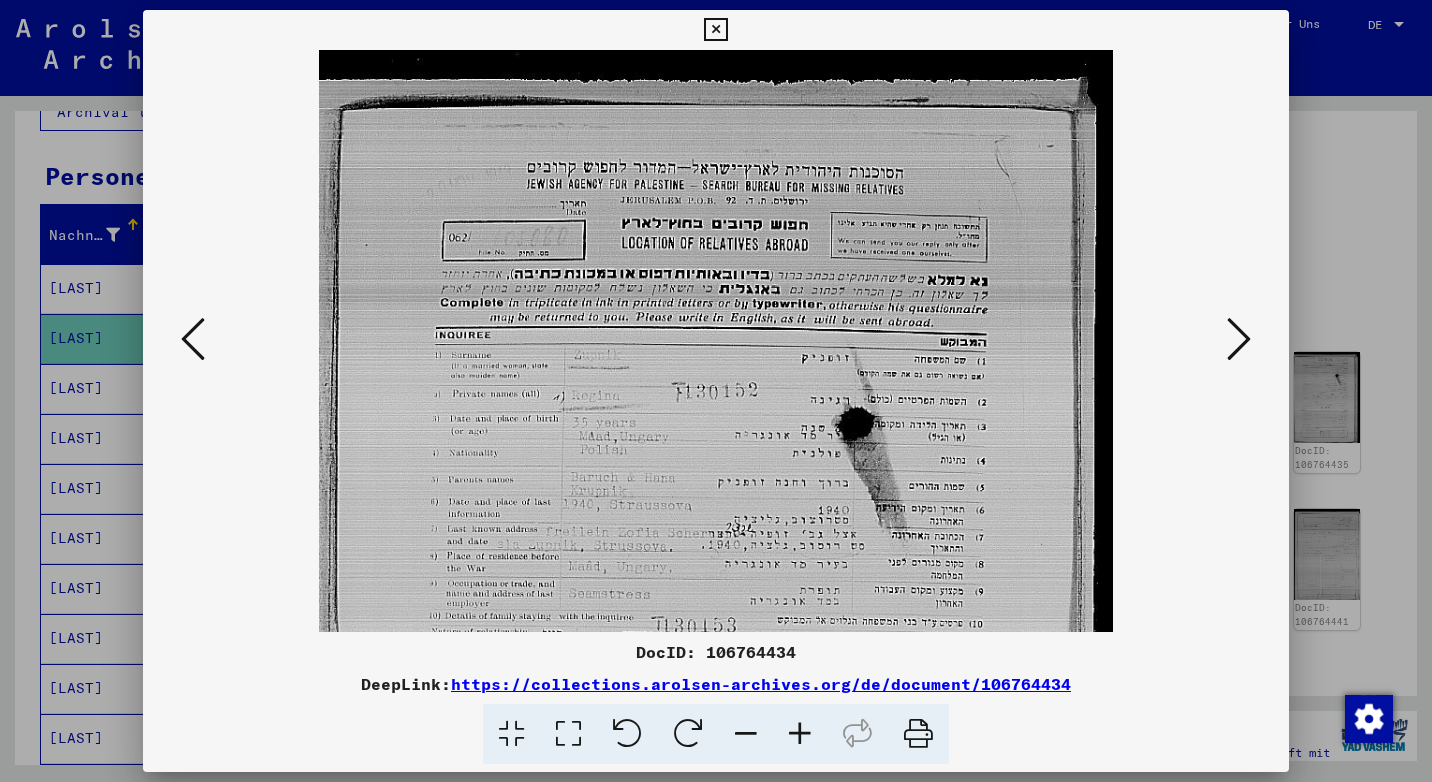 click at bounding box center (800, 734) 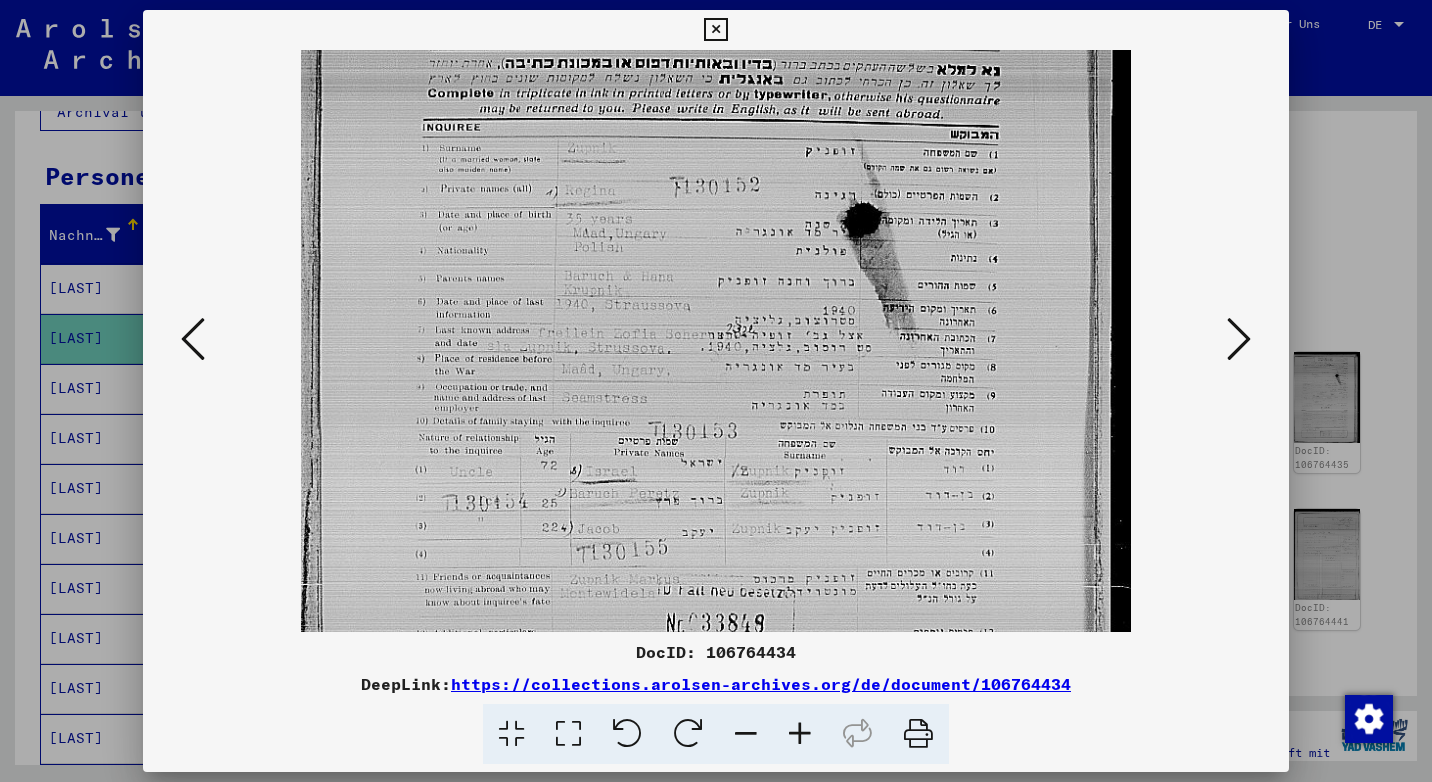 scroll, scrollTop: 222, scrollLeft: 0, axis: vertical 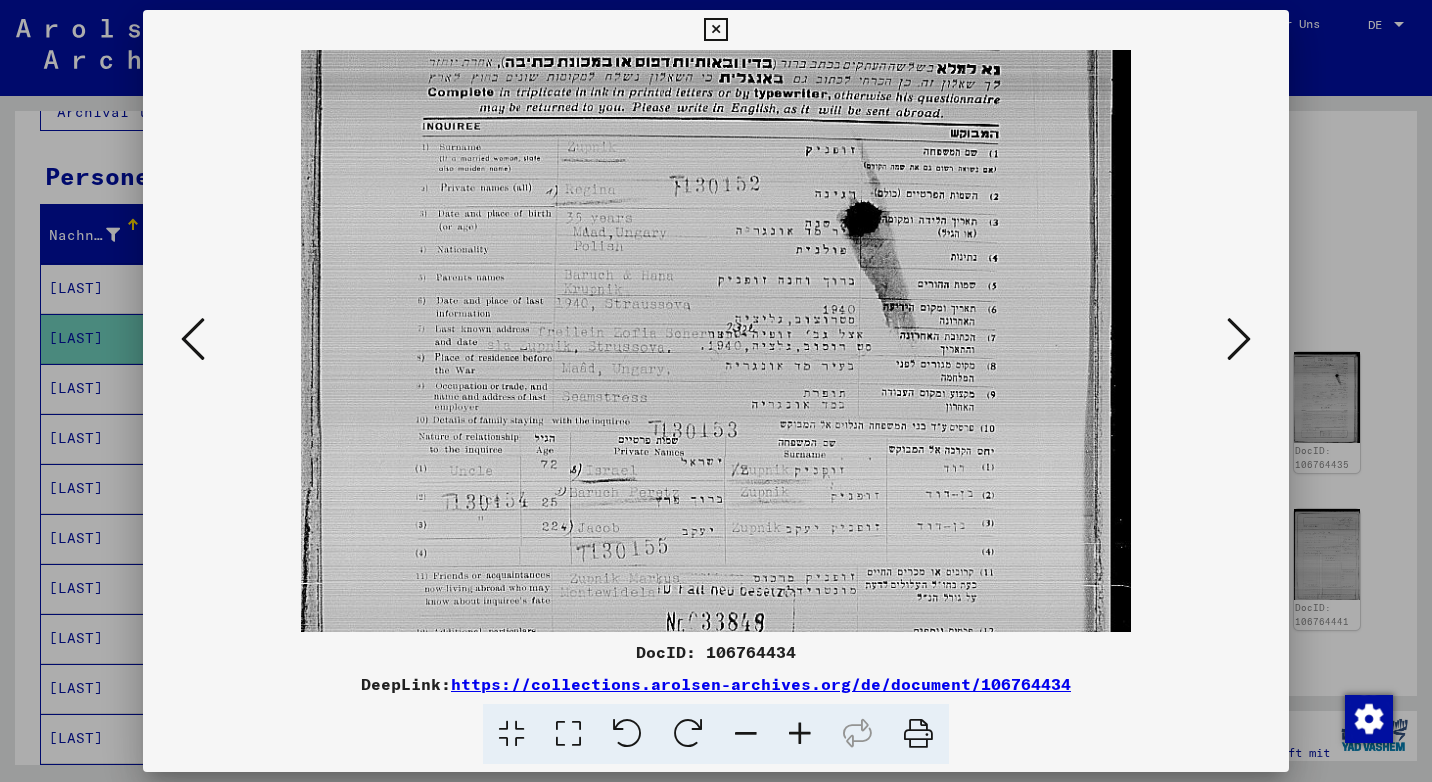 drag, startPoint x: 823, startPoint y: 541, endPoint x: 832, endPoint y: 319, distance: 222.18236 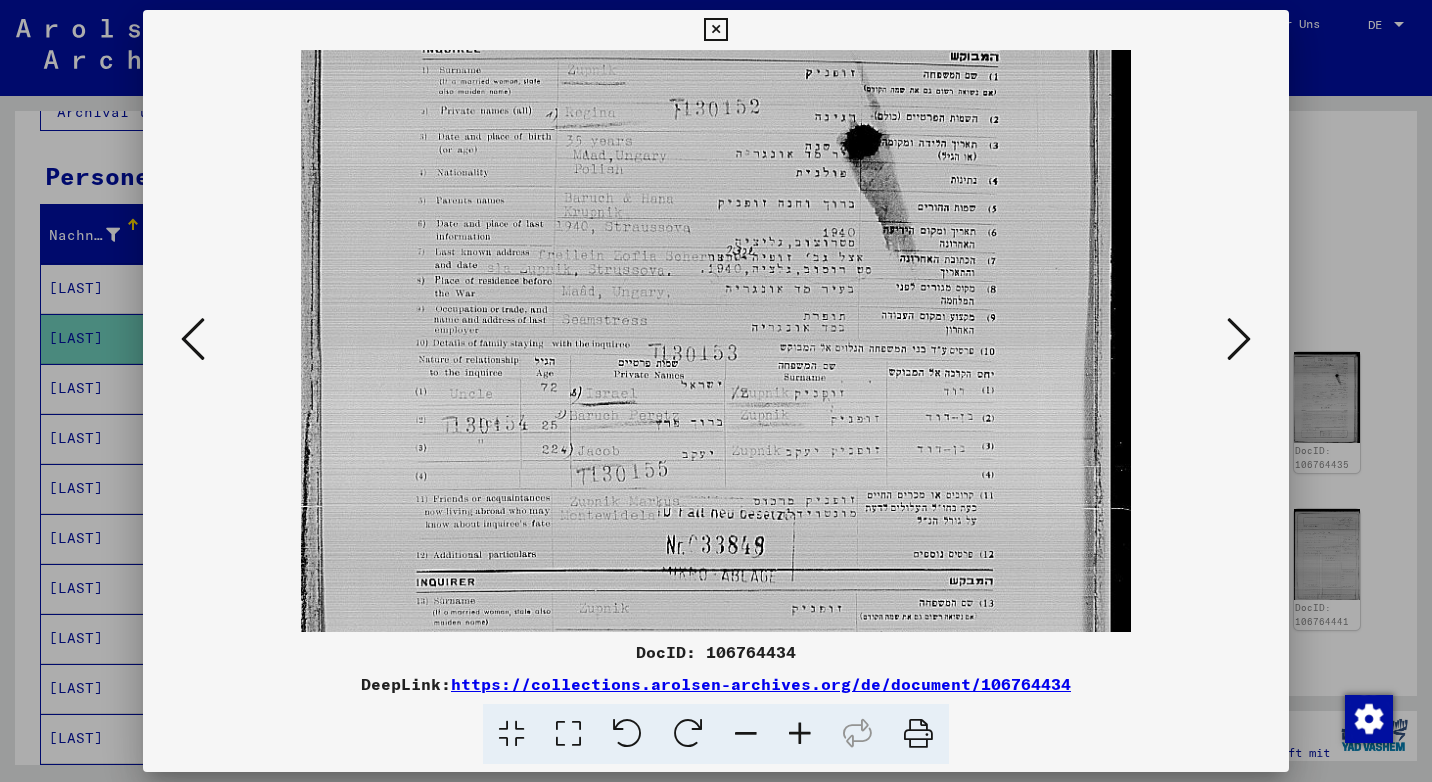 scroll, scrollTop: 333, scrollLeft: 0, axis: vertical 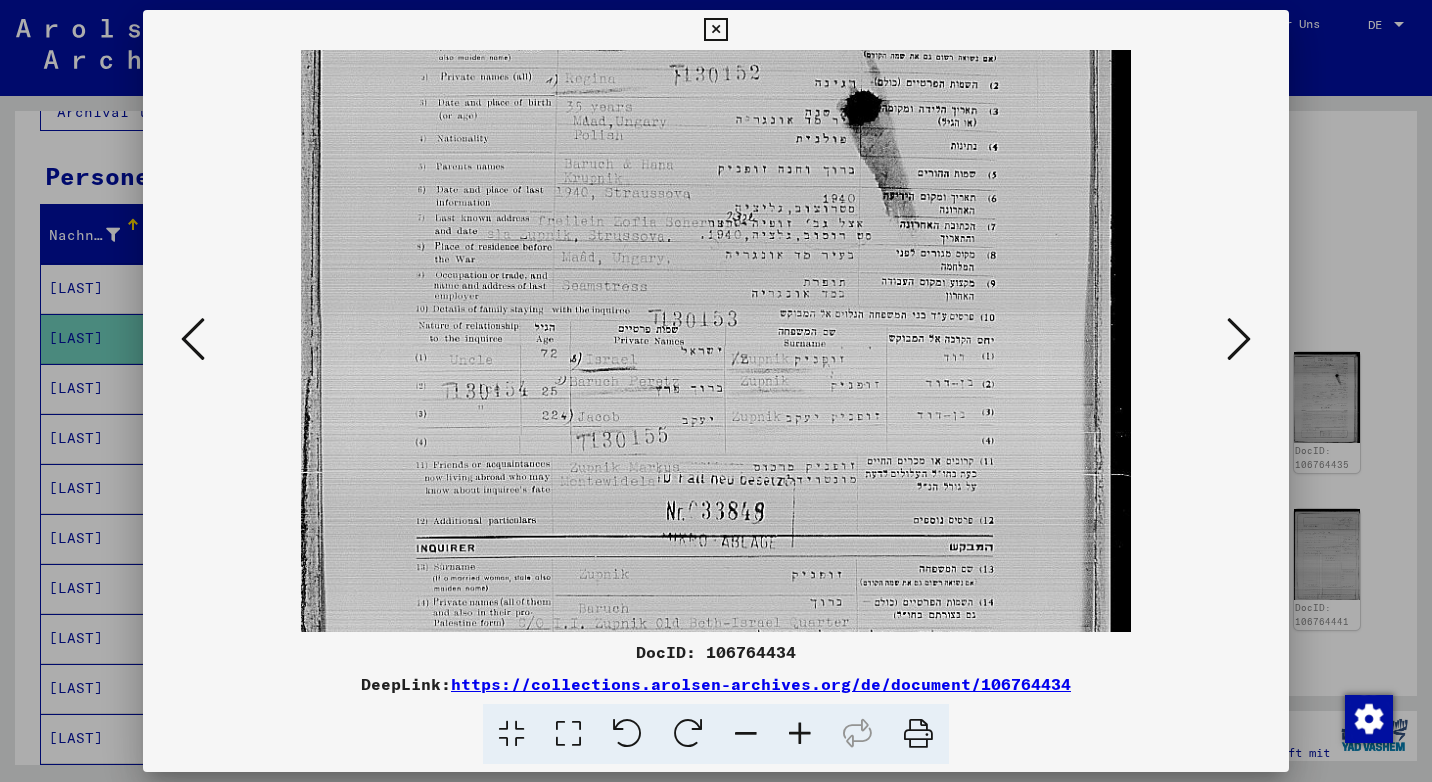 drag, startPoint x: 802, startPoint y: 421, endPoint x: 803, endPoint y: 310, distance: 111.0045 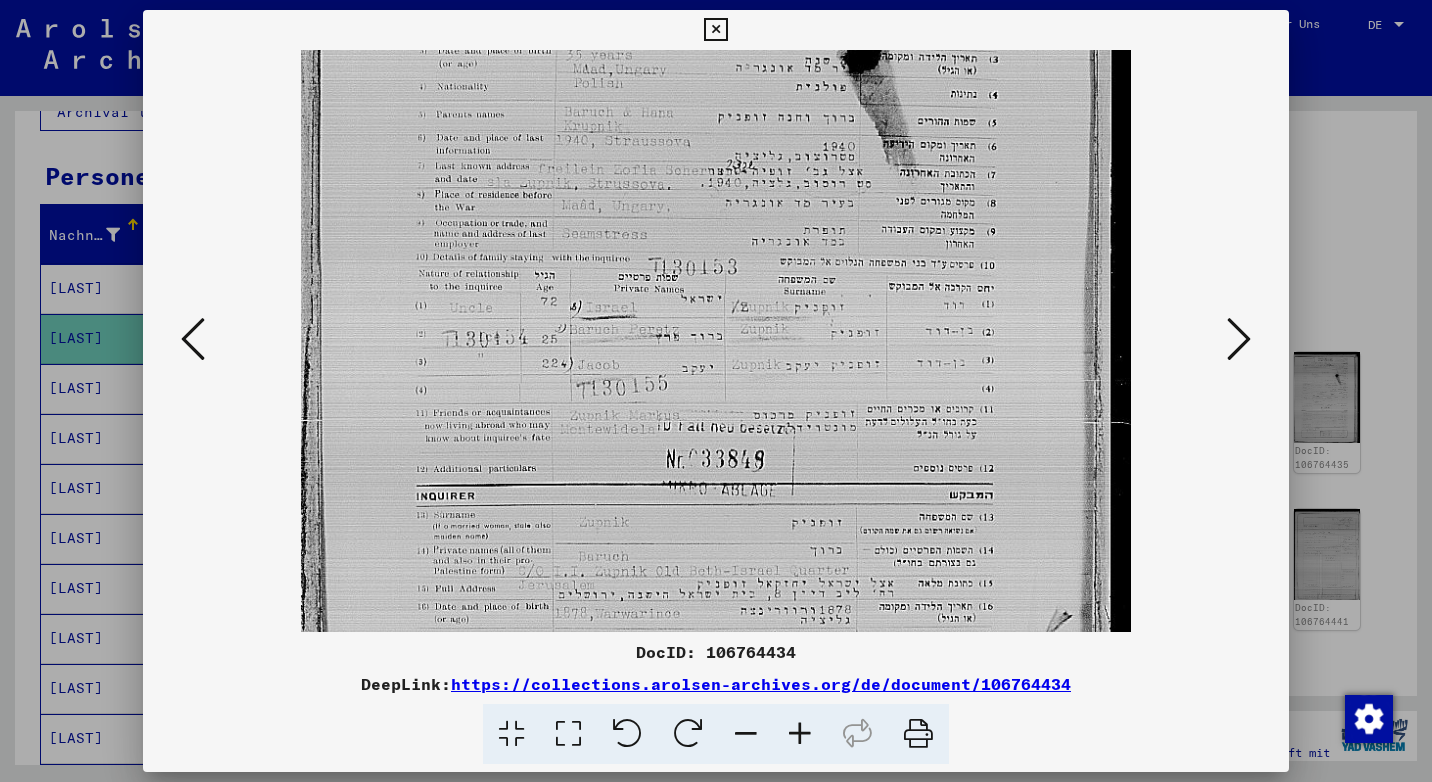 scroll, scrollTop: 390, scrollLeft: 0, axis: vertical 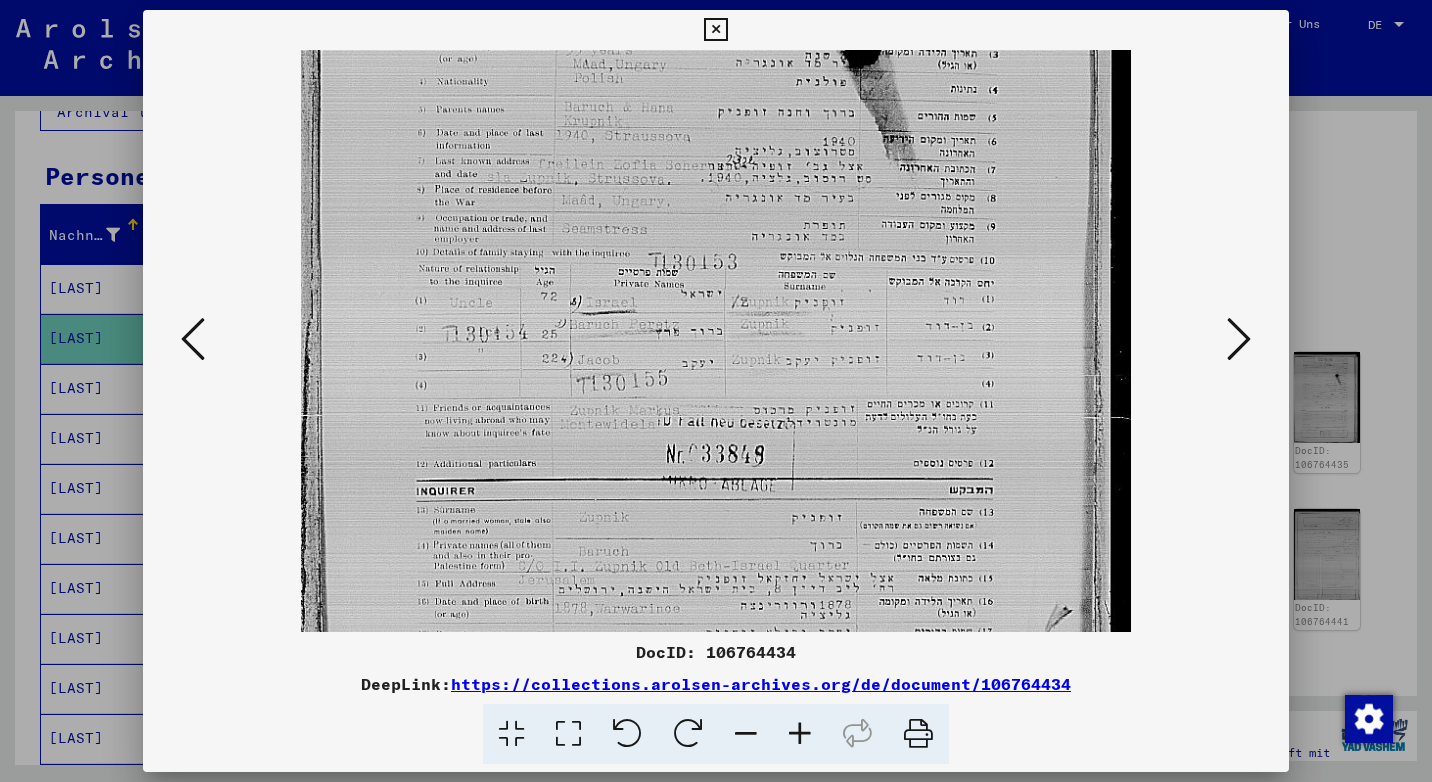 drag, startPoint x: 787, startPoint y: 333, endPoint x: 778, endPoint y: 276, distance: 57.706154 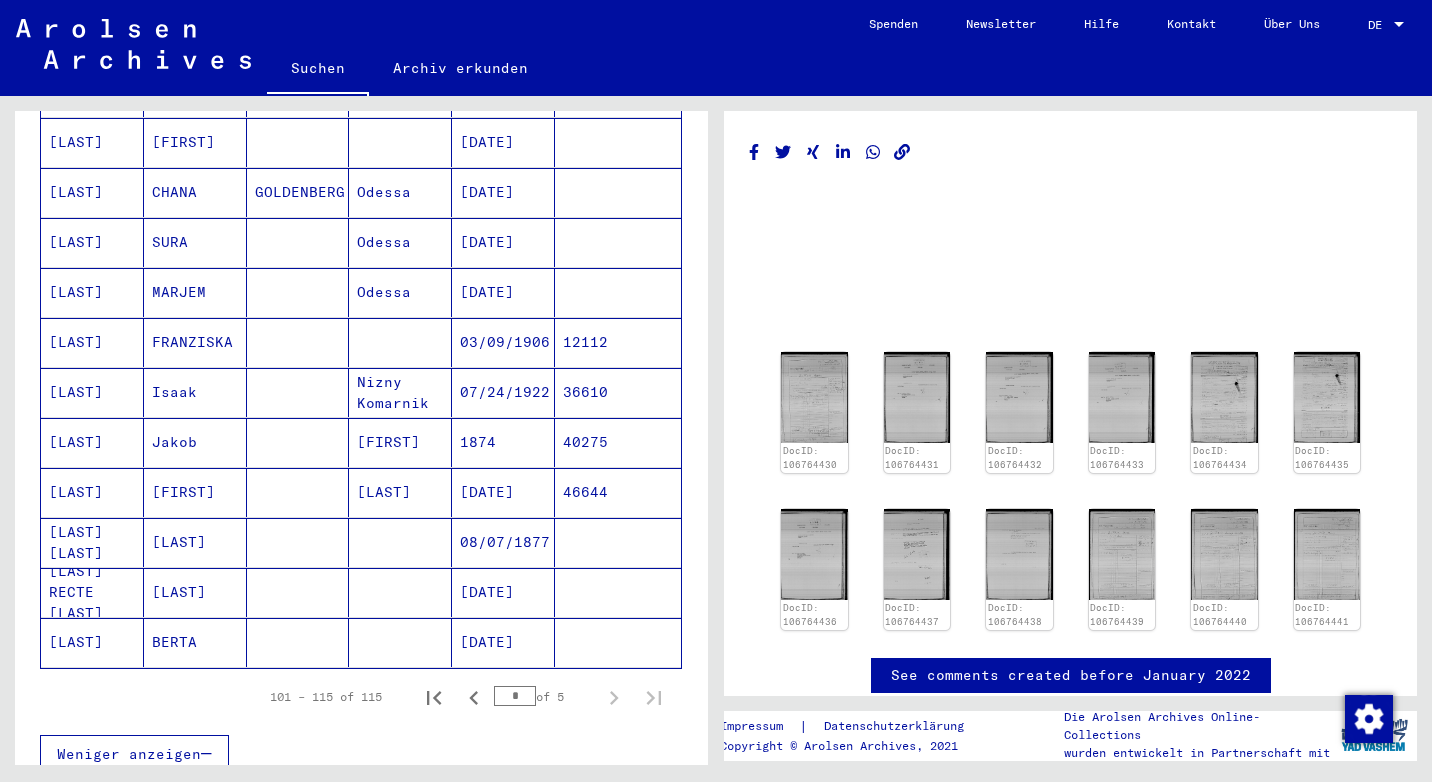 scroll, scrollTop: 562, scrollLeft: 0, axis: vertical 